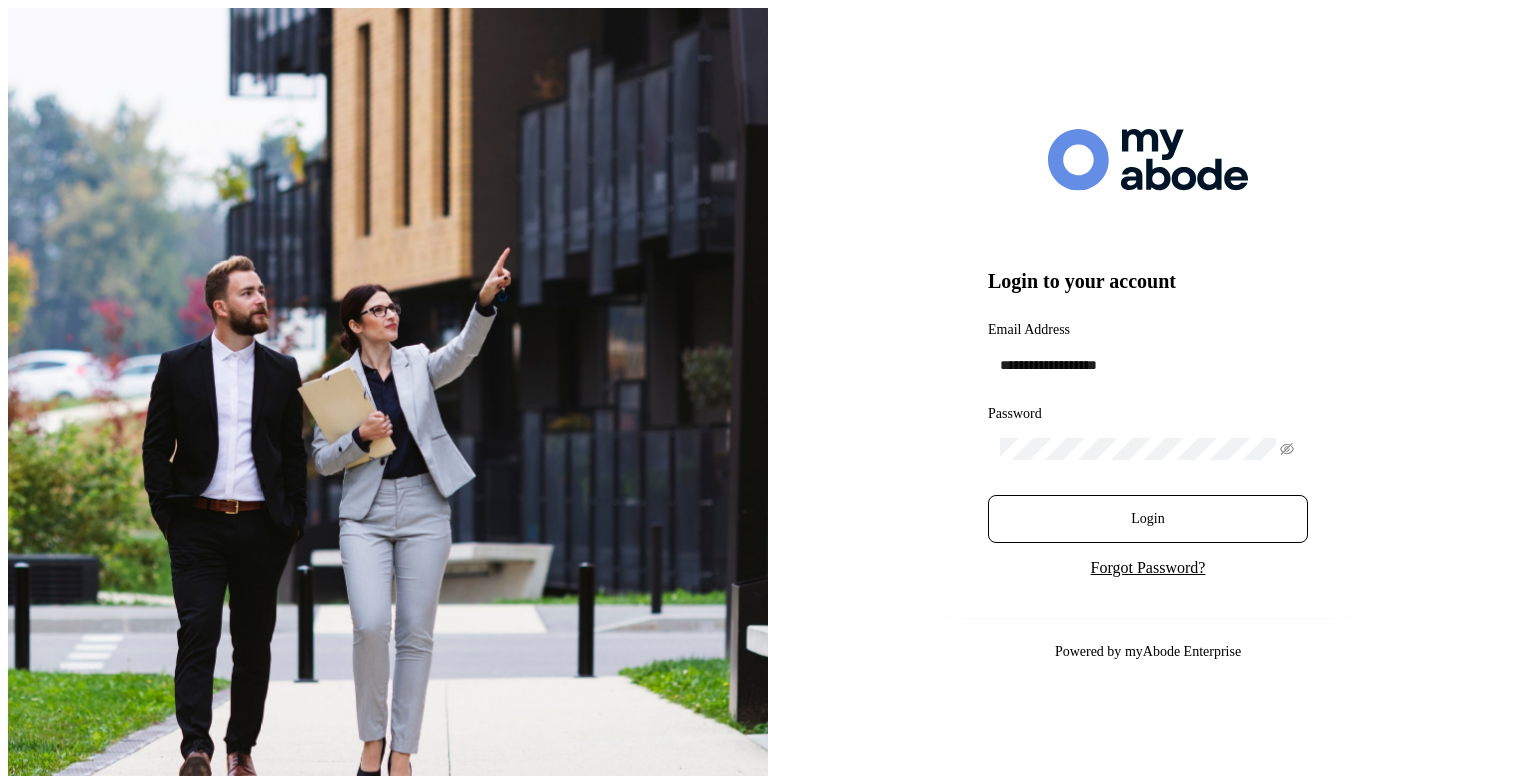 scroll, scrollTop: 0, scrollLeft: 0, axis: both 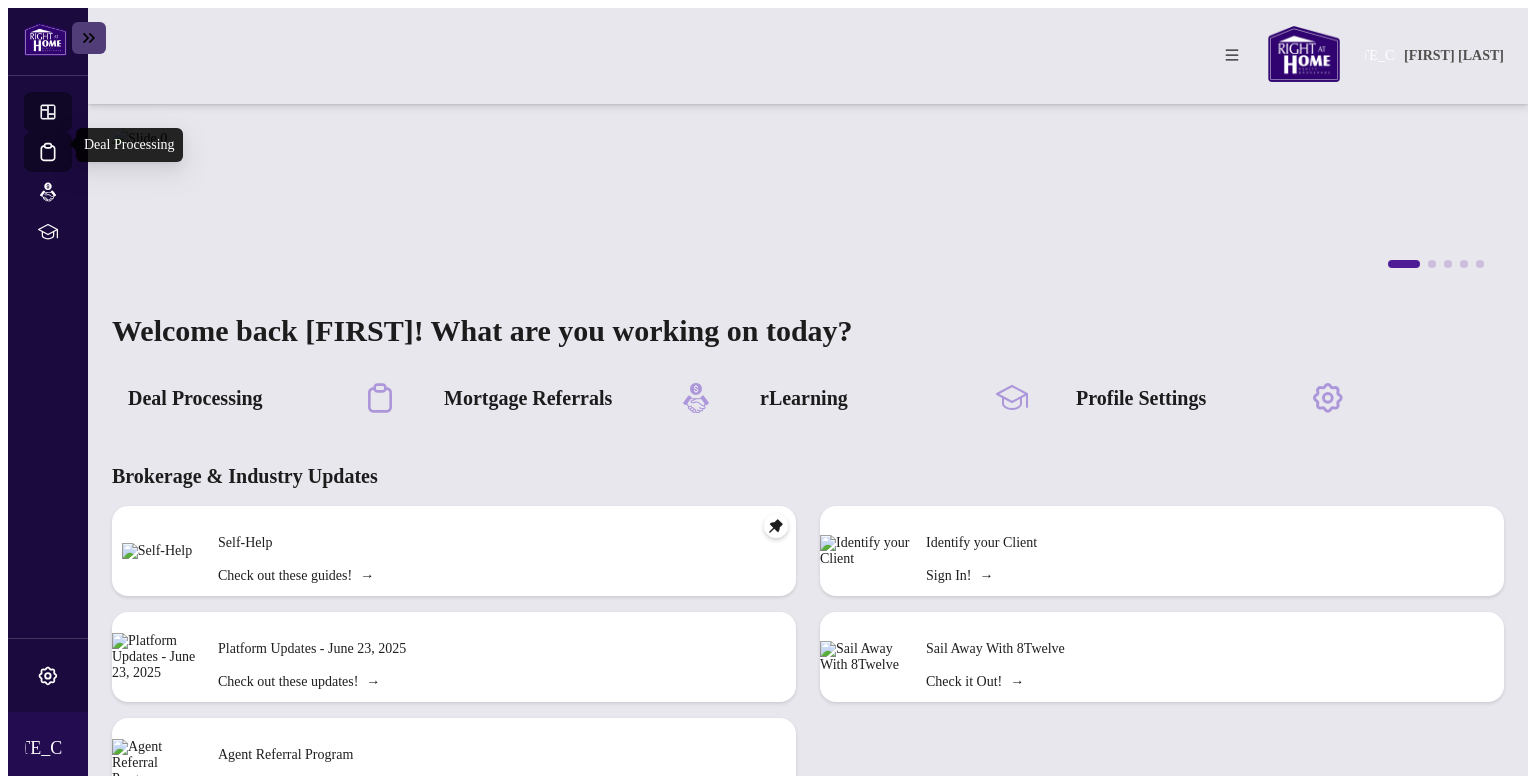click on "Deal Processing" at bounding box center [66, 165] 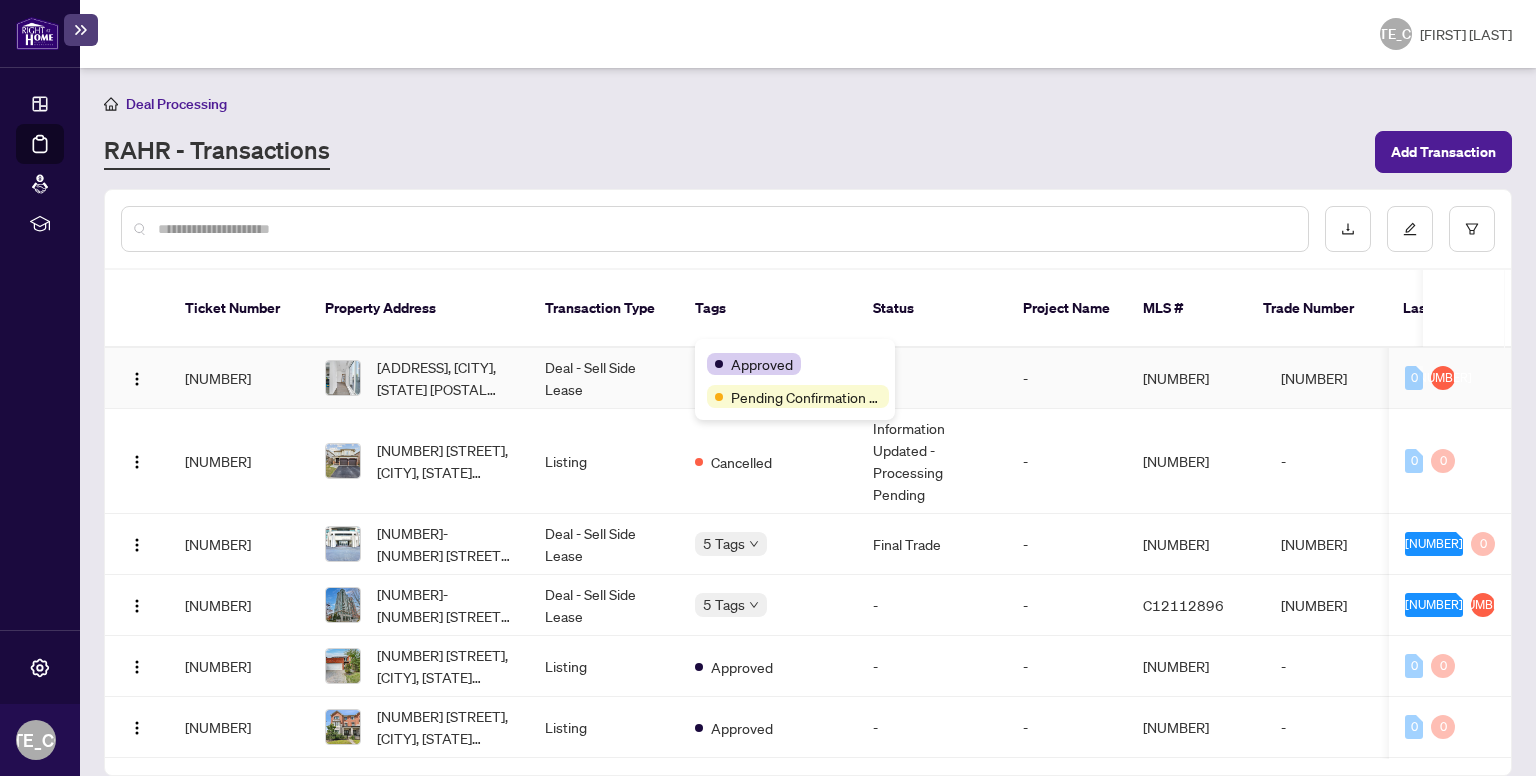 click on "Approved" at bounding box center [795, 363] 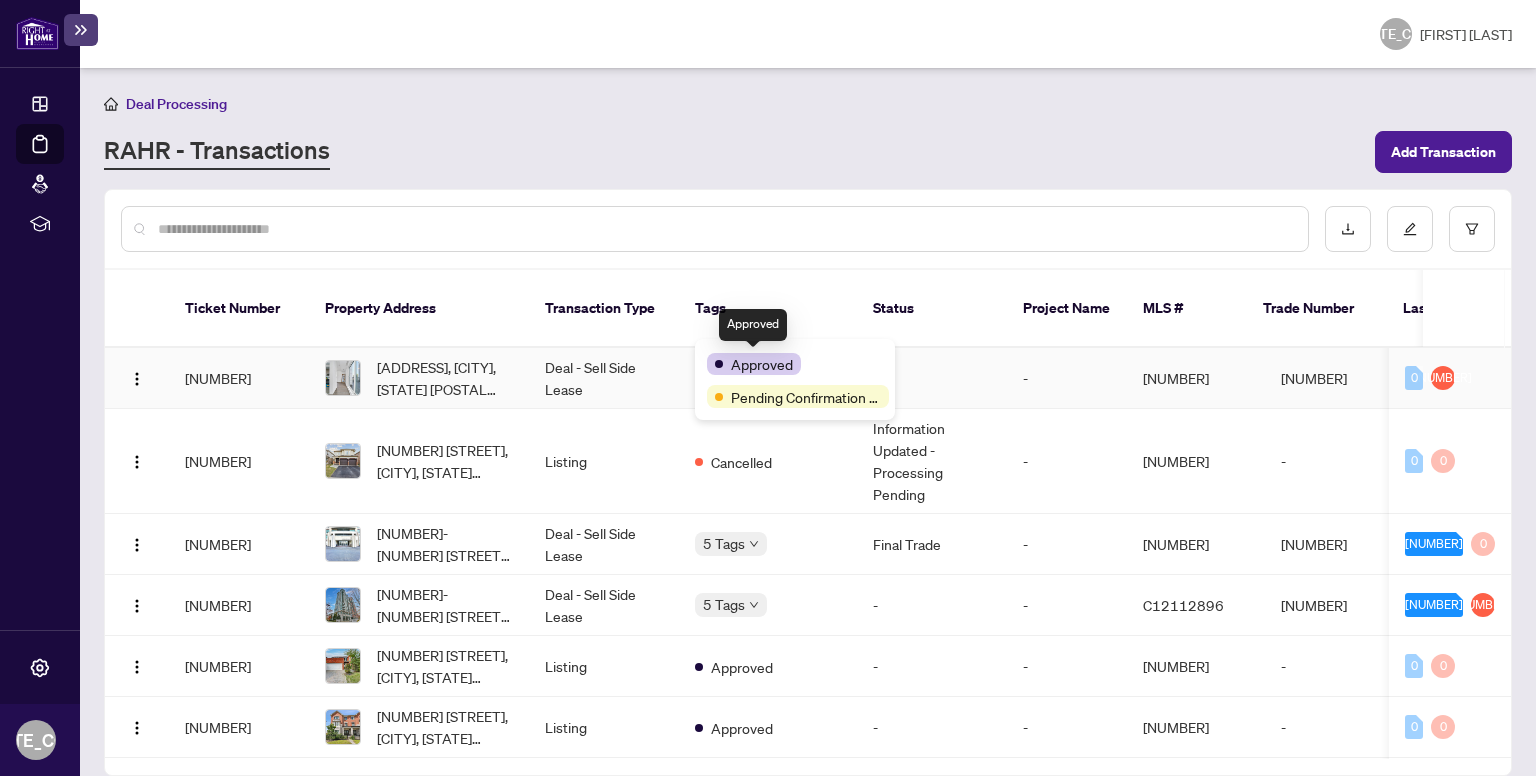 click on "Approved" at bounding box center [762, 364] 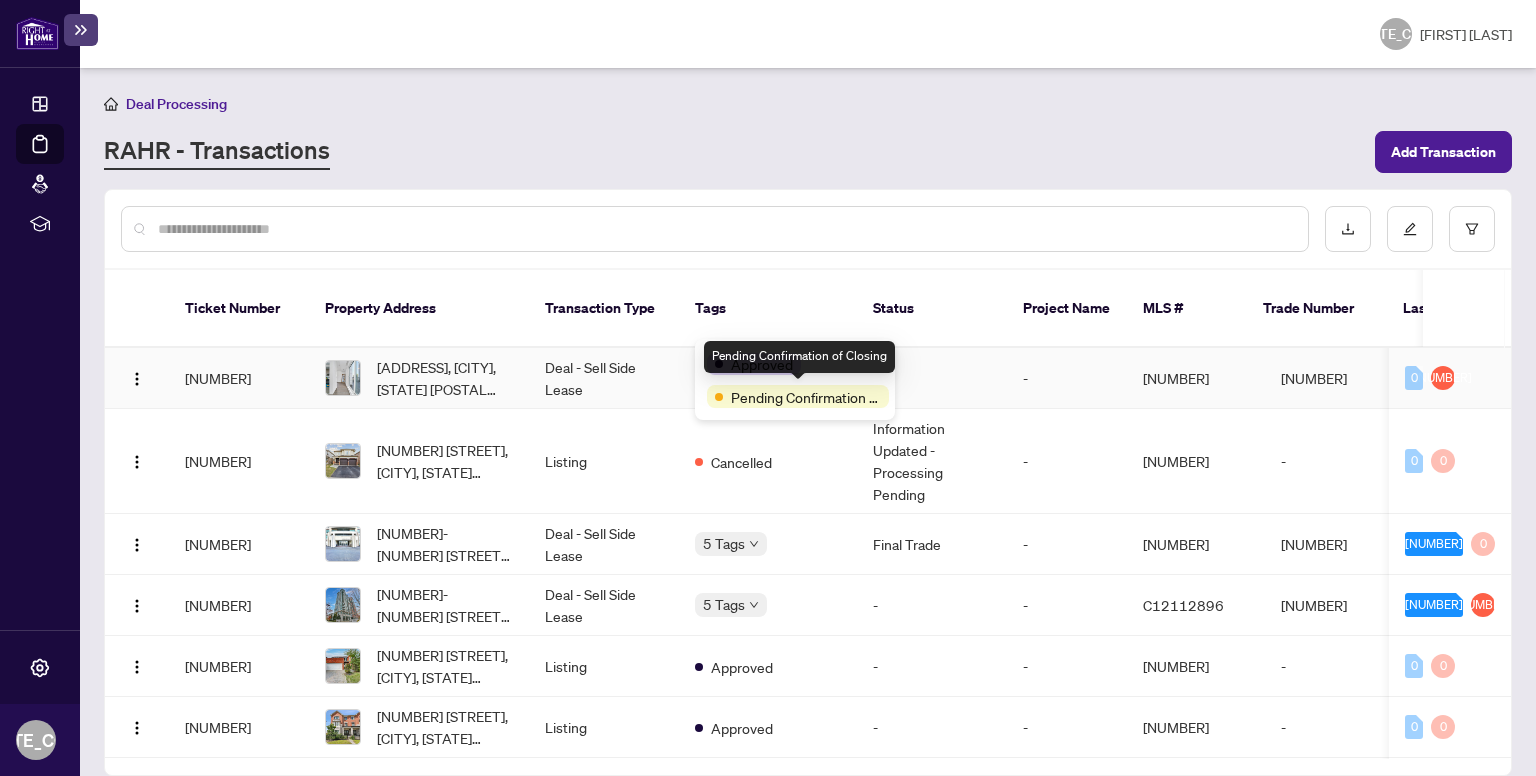 click on "Pending Confirmation of Closing" at bounding box center (806, 397) 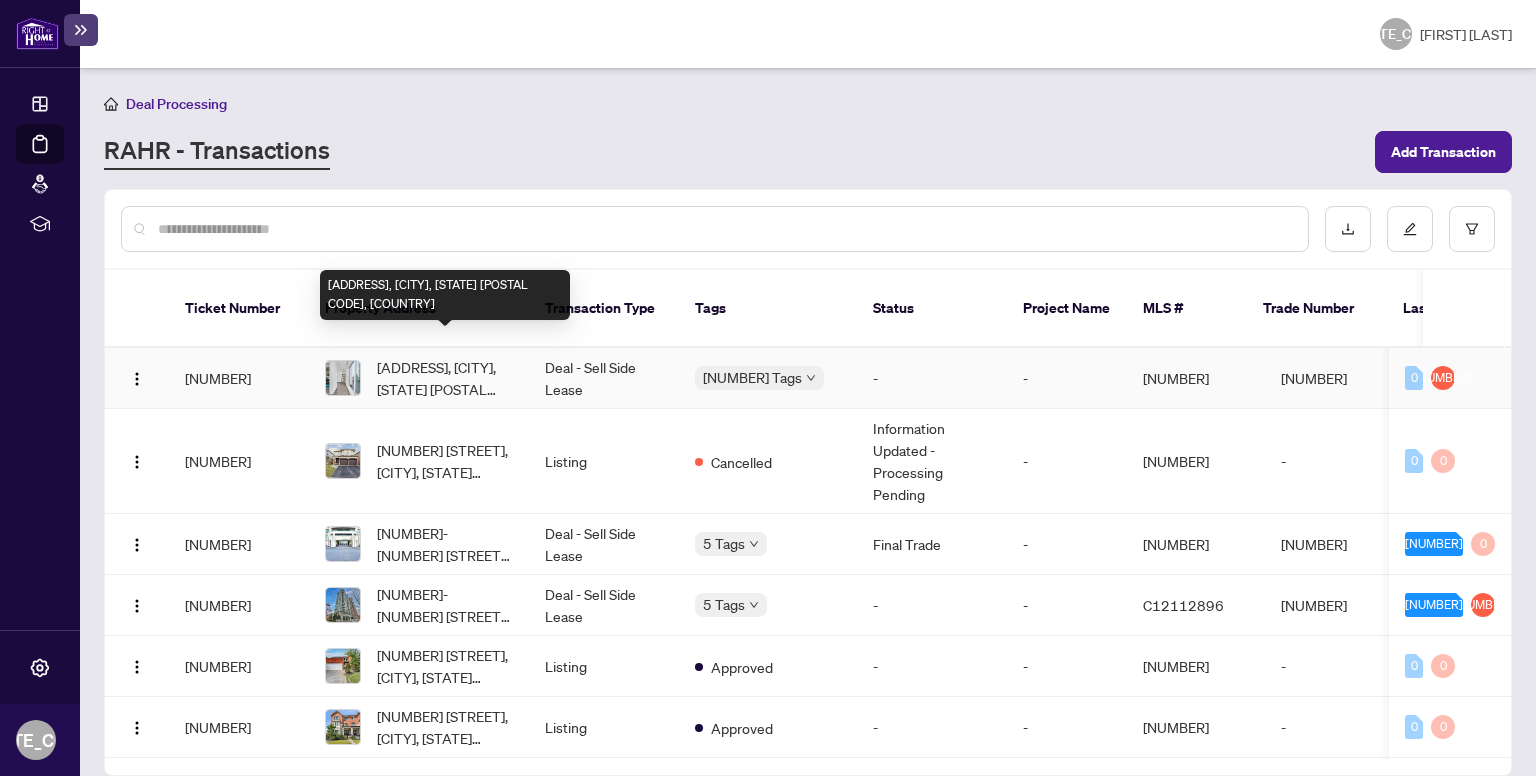 click on "[ADDRESS], [CITY], [STATE] [POSTAL CODE], [COUNTRY]" at bounding box center [445, 378] 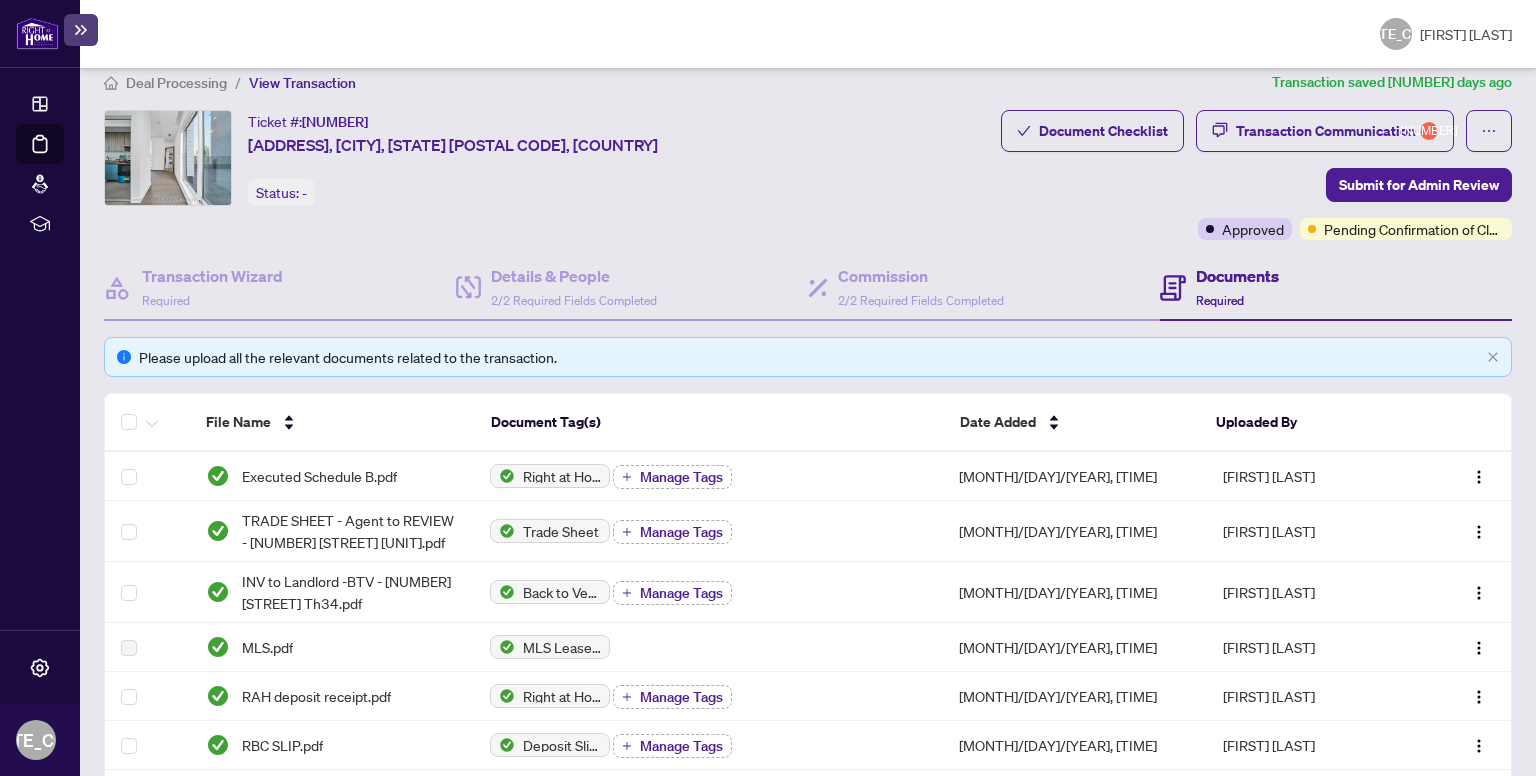 scroll, scrollTop: 0, scrollLeft: 0, axis: both 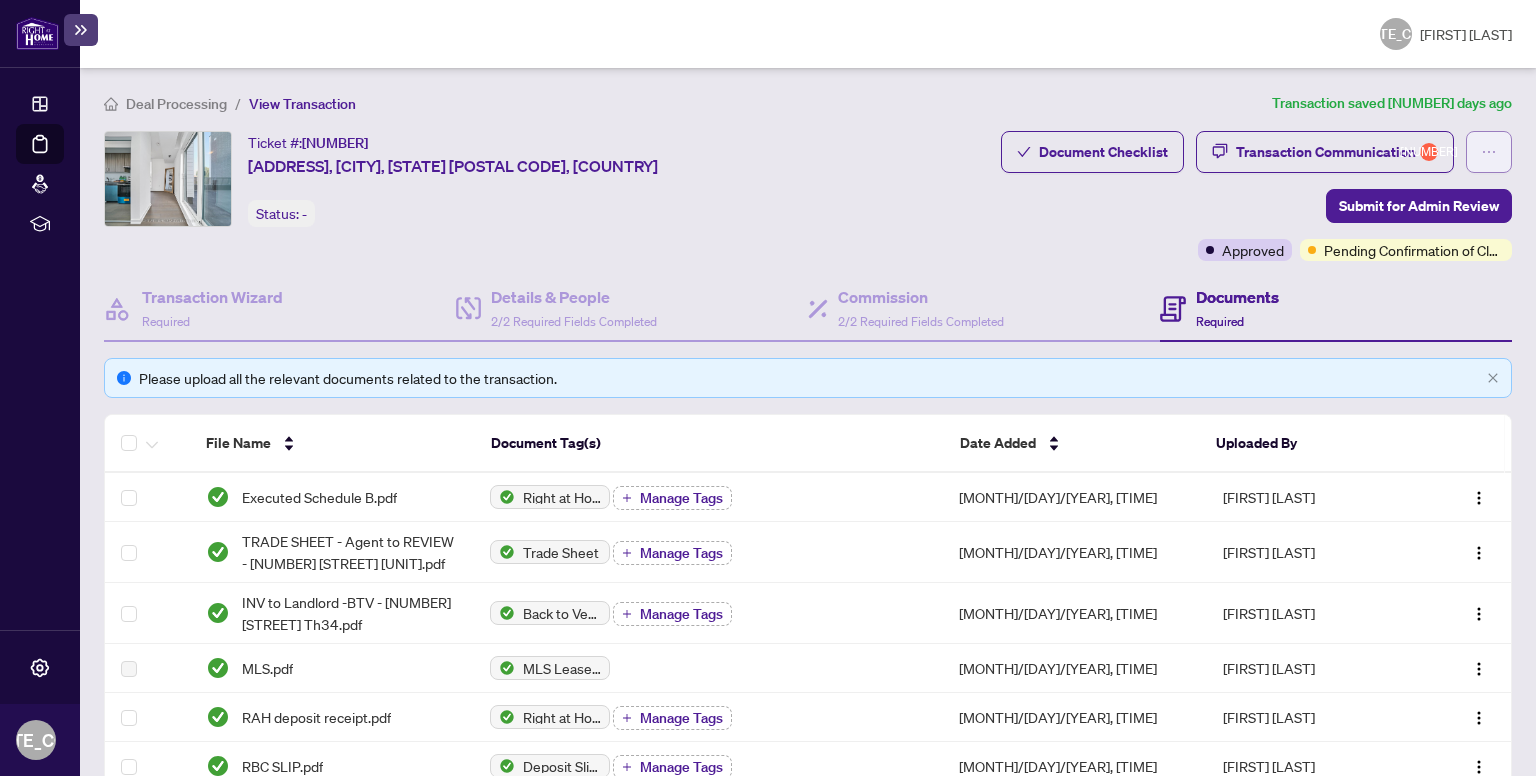 click at bounding box center [1489, 152] 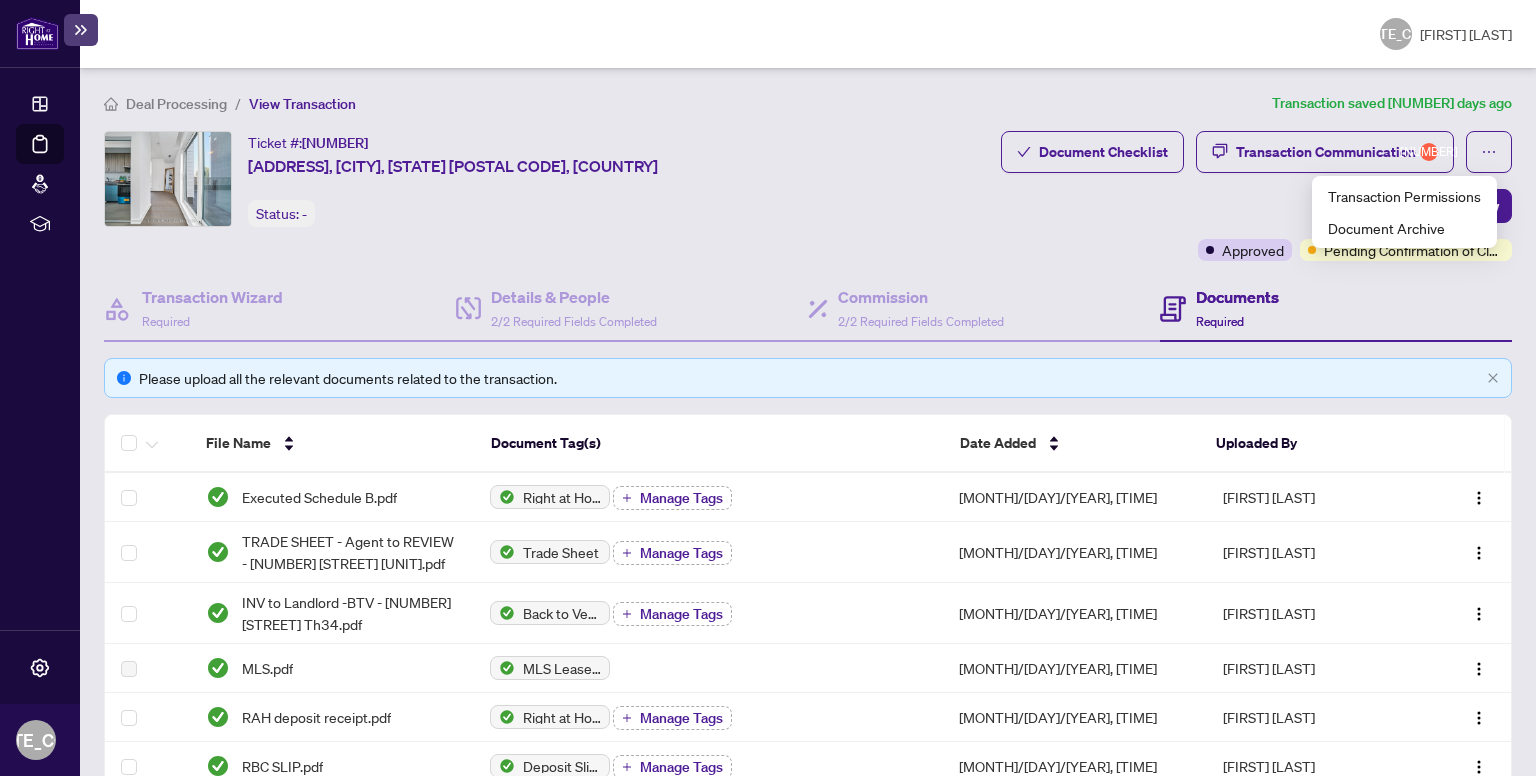 click on "Document Checklist Transaction Communication 1 Submit for Admin Review Approved Pending Confirmation of Closing" at bounding box center [1256, 196] 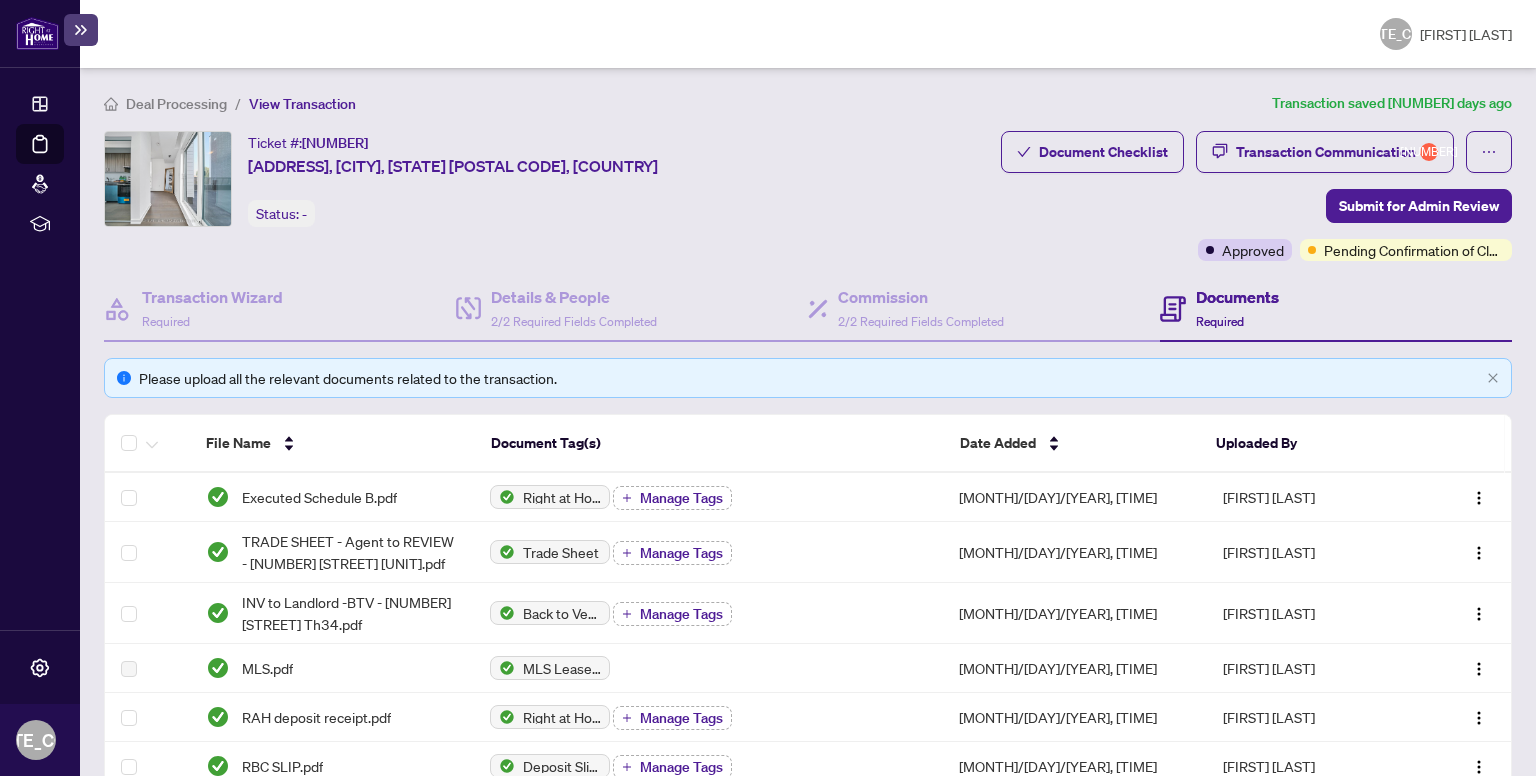 click on "Document Checklist Transaction Communication 1 Submit for Admin Review Approved Pending Confirmation of Closing" at bounding box center (1256, 196) 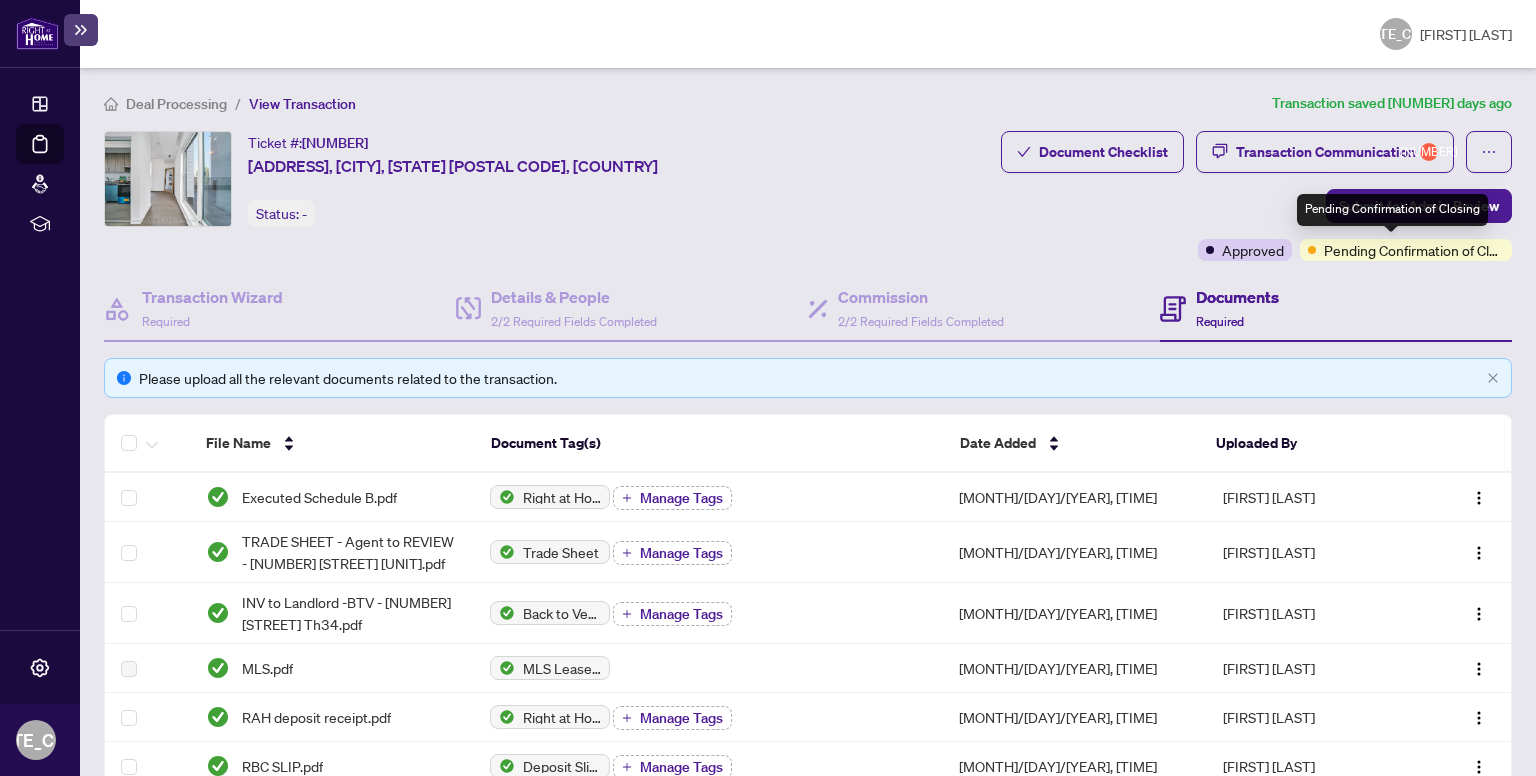 click on "Pending Confirmation of Closing" at bounding box center [1414, 250] 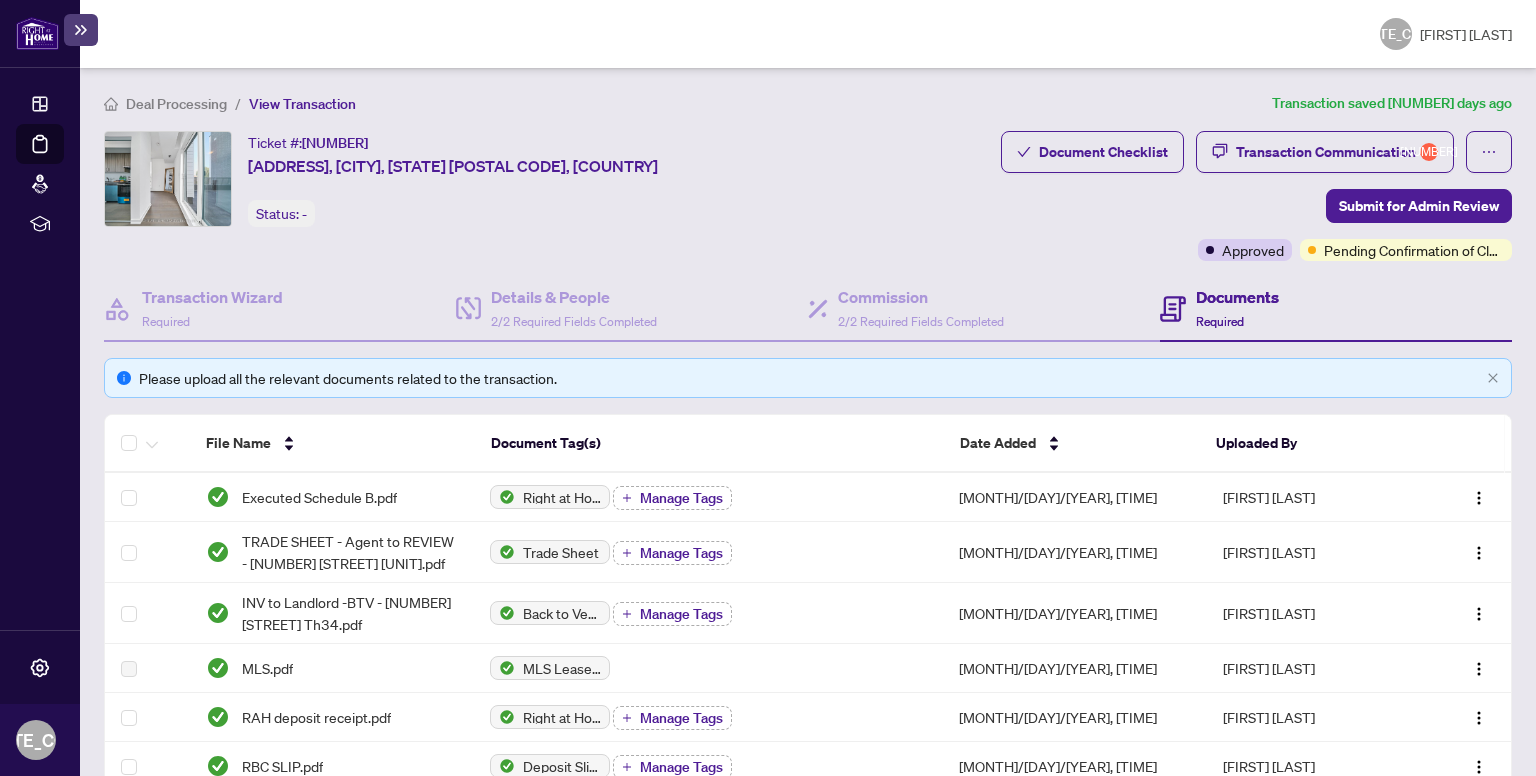 click on "Required" at bounding box center [1220, 321] 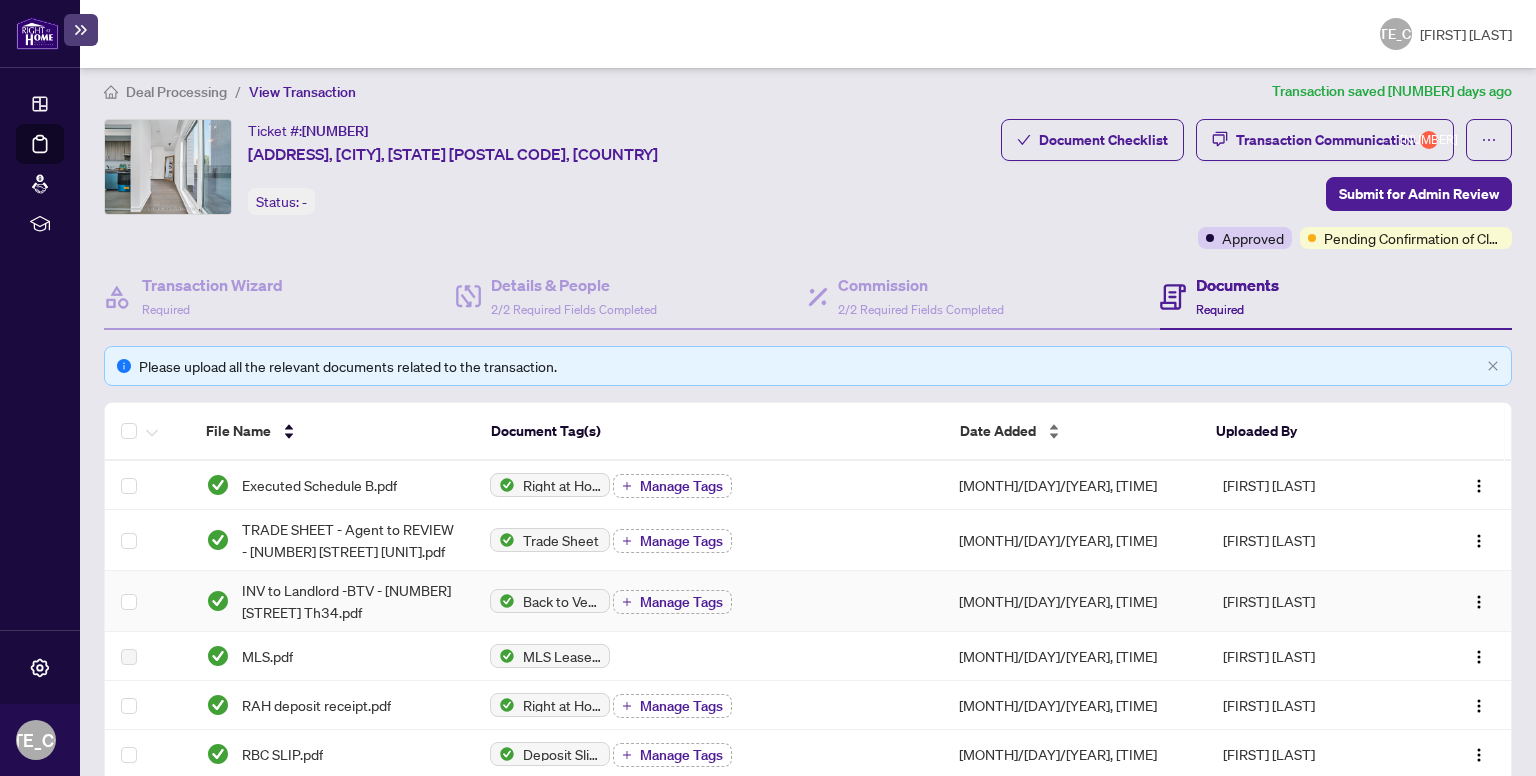 scroll, scrollTop: 0, scrollLeft: 0, axis: both 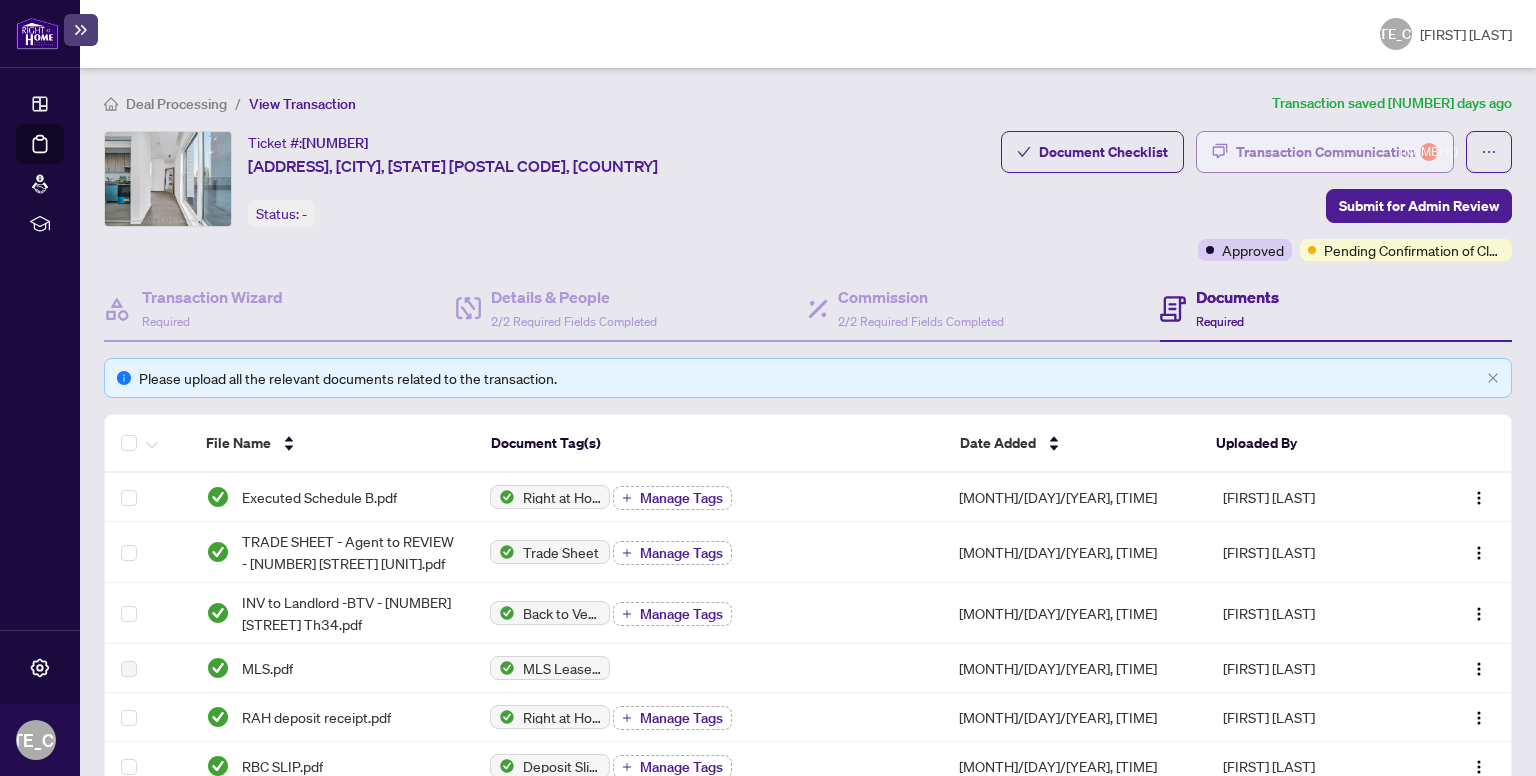 click on "Transaction Communication 1" at bounding box center [1337, 152] 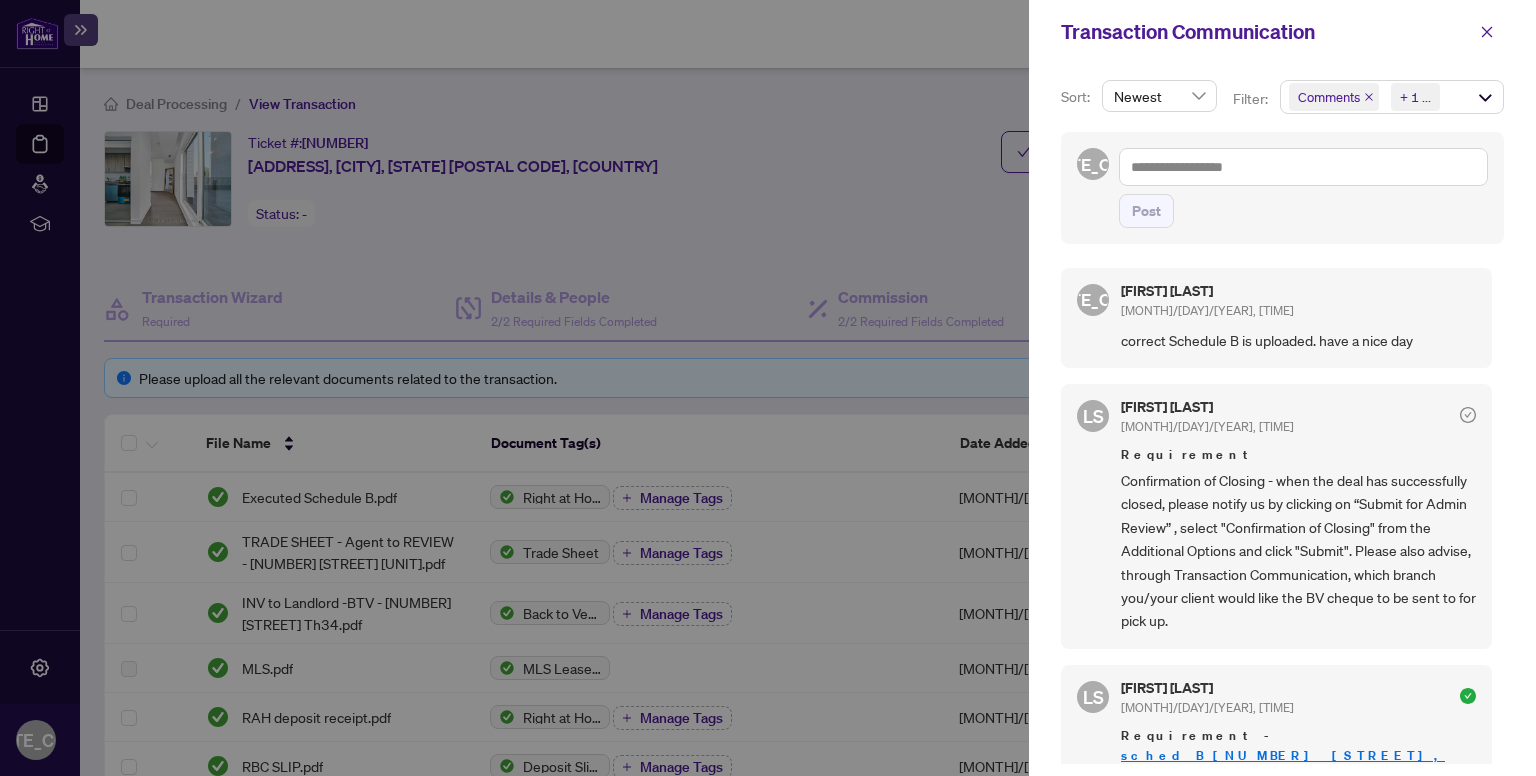 click at bounding box center [1487, 32] 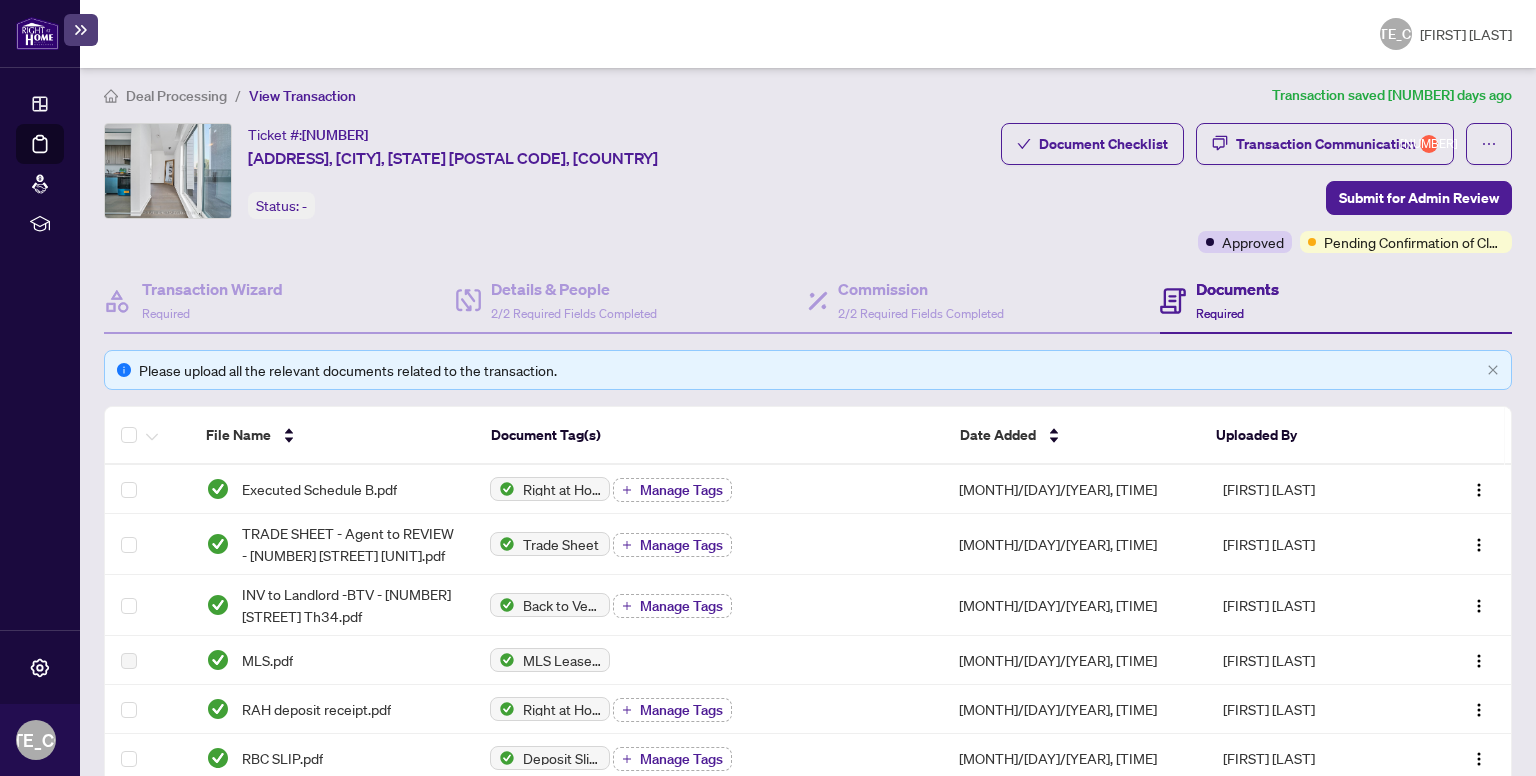 scroll, scrollTop: 0, scrollLeft: 0, axis: both 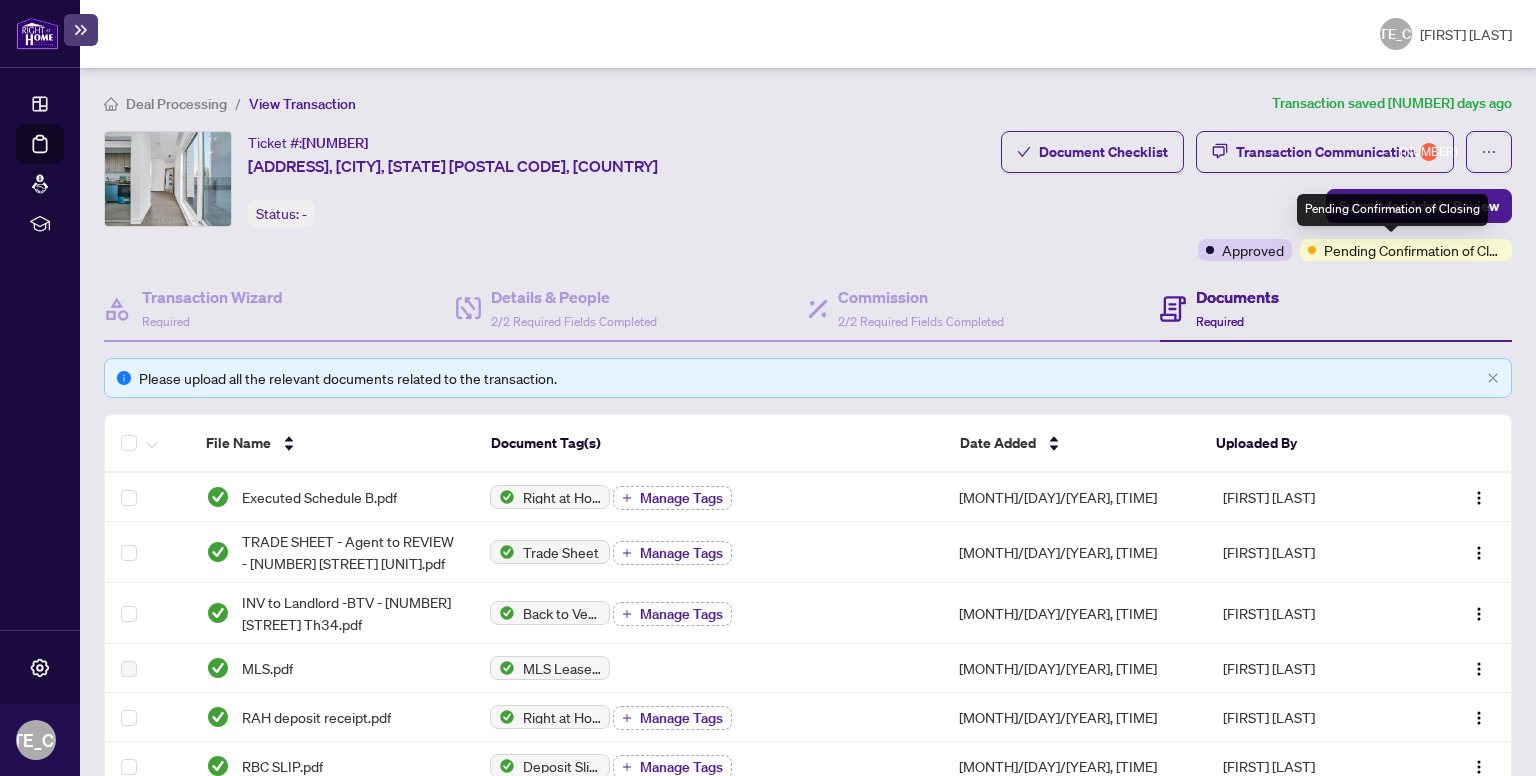 click on "Pending Confirmation of Closing" at bounding box center [1414, 250] 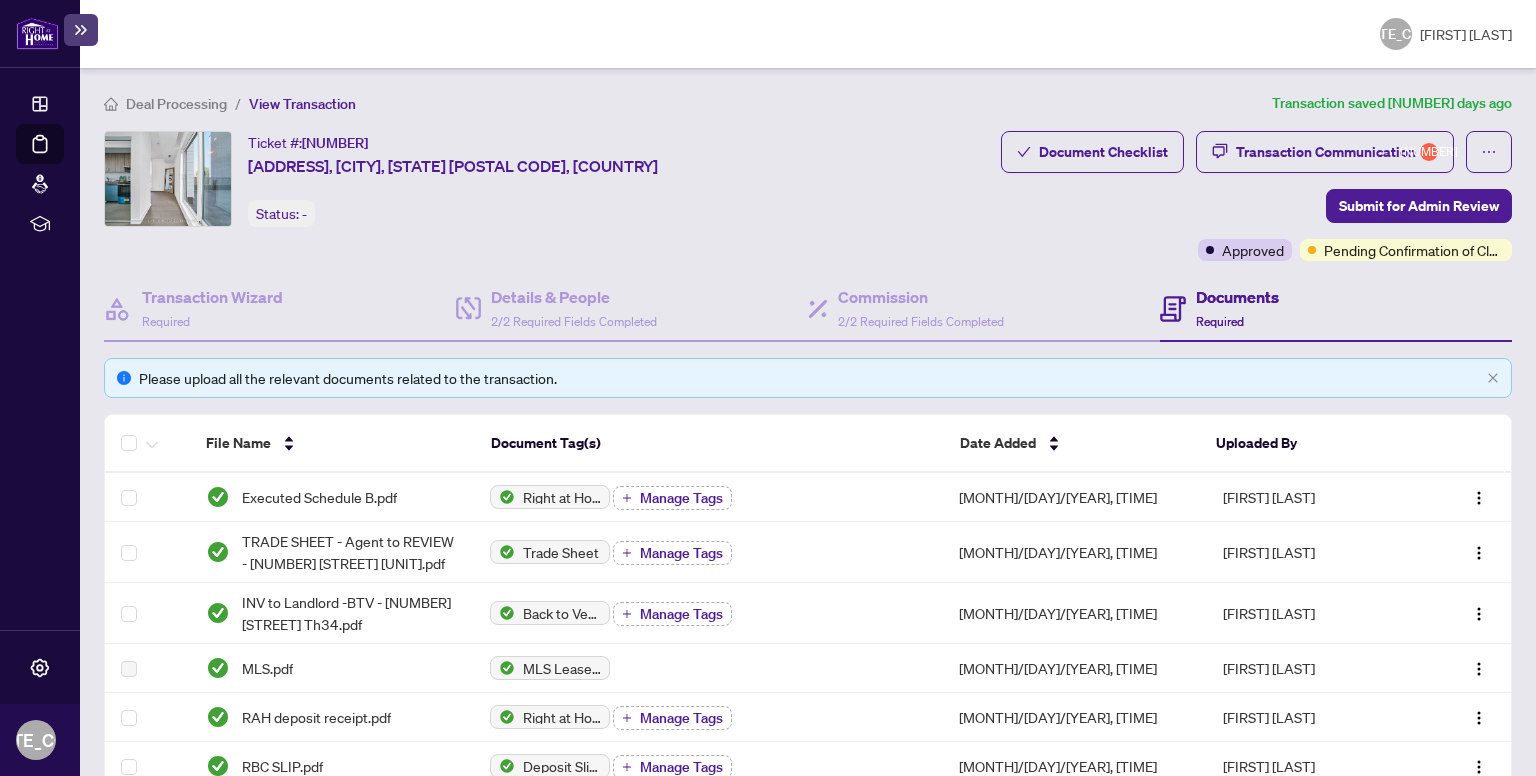click on "Documents" at bounding box center [1237, 297] 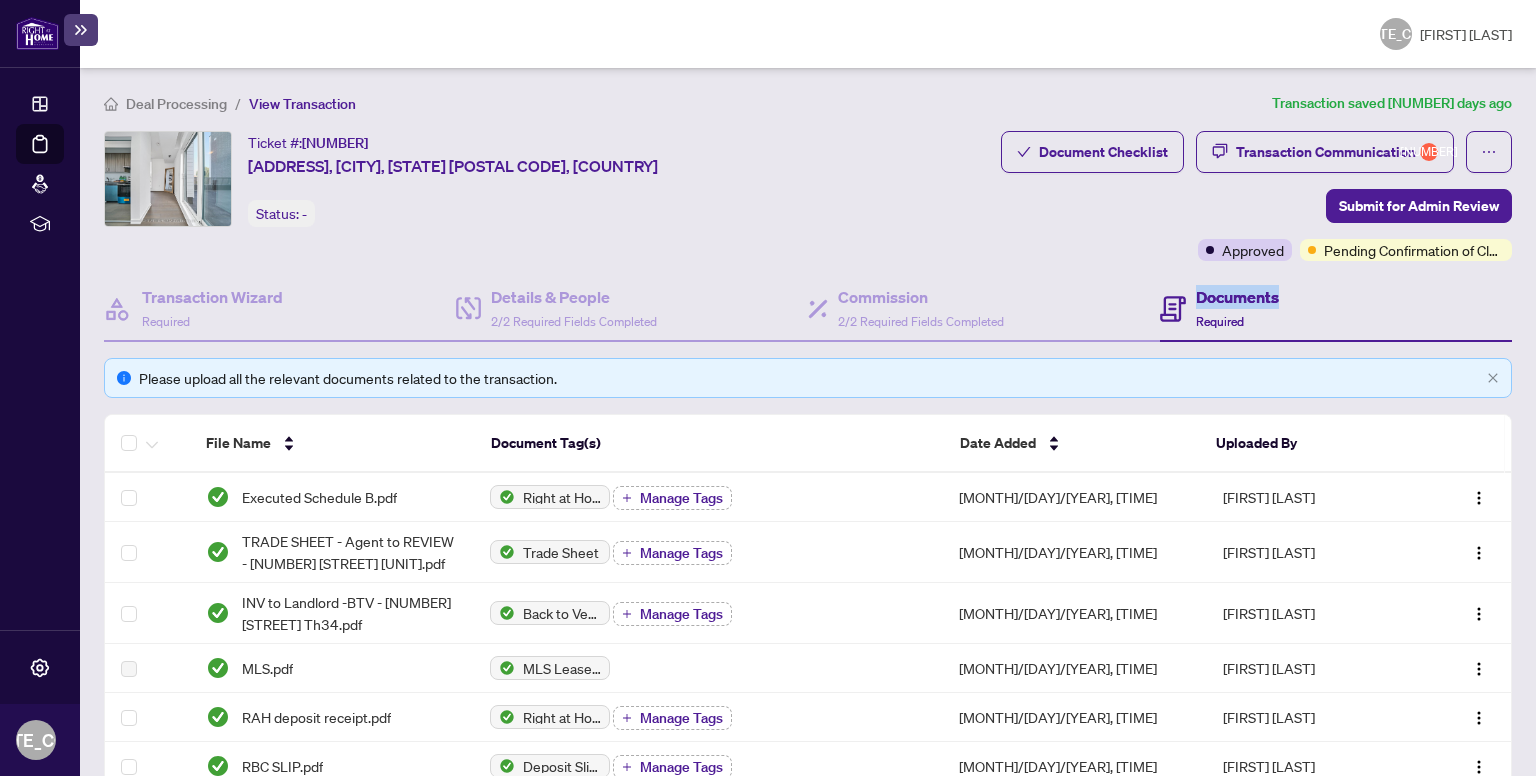 click on "Documents" at bounding box center [1237, 297] 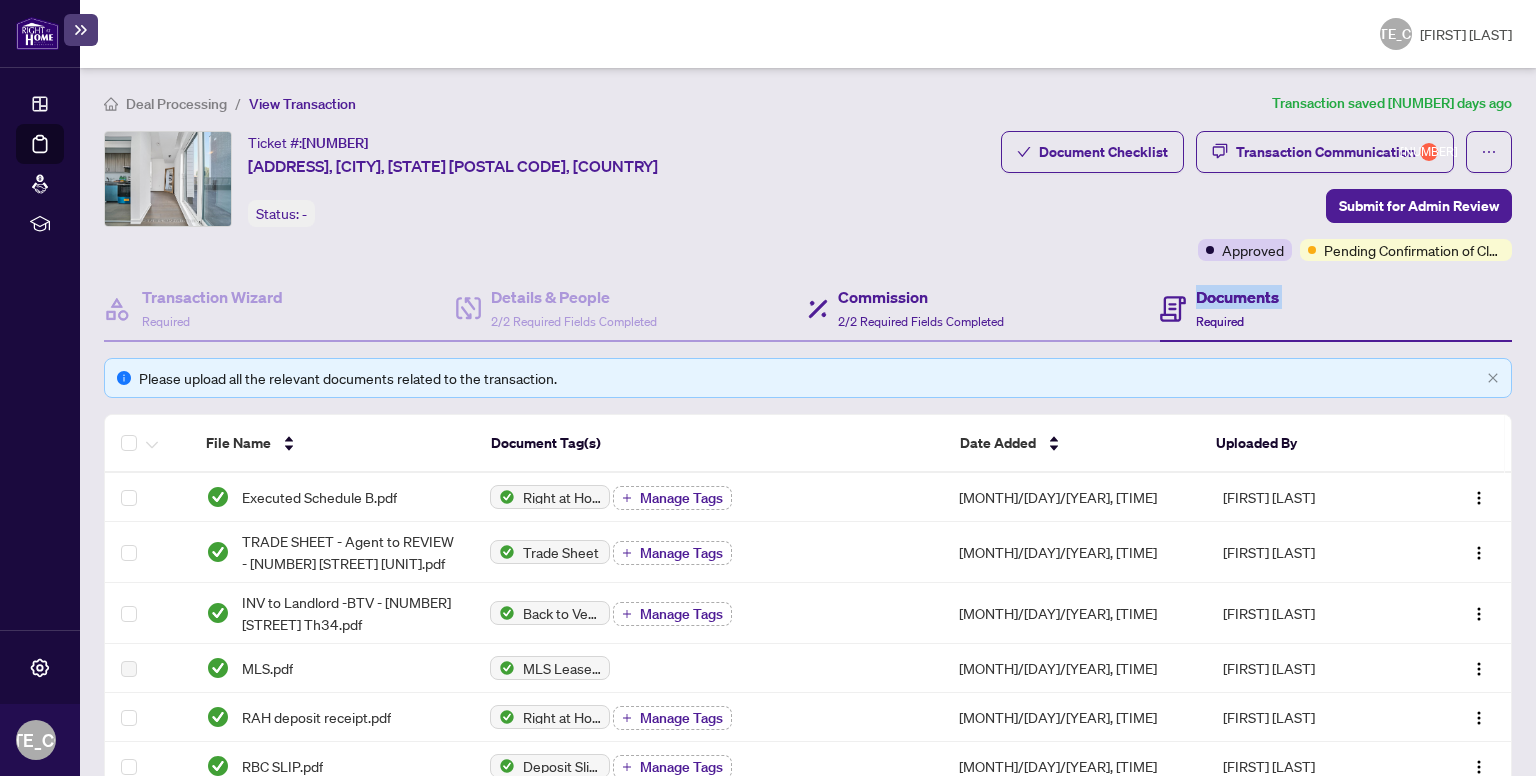 drag, startPoint x: 1239, startPoint y: 305, endPoint x: 928, endPoint y: 324, distance: 311.57983 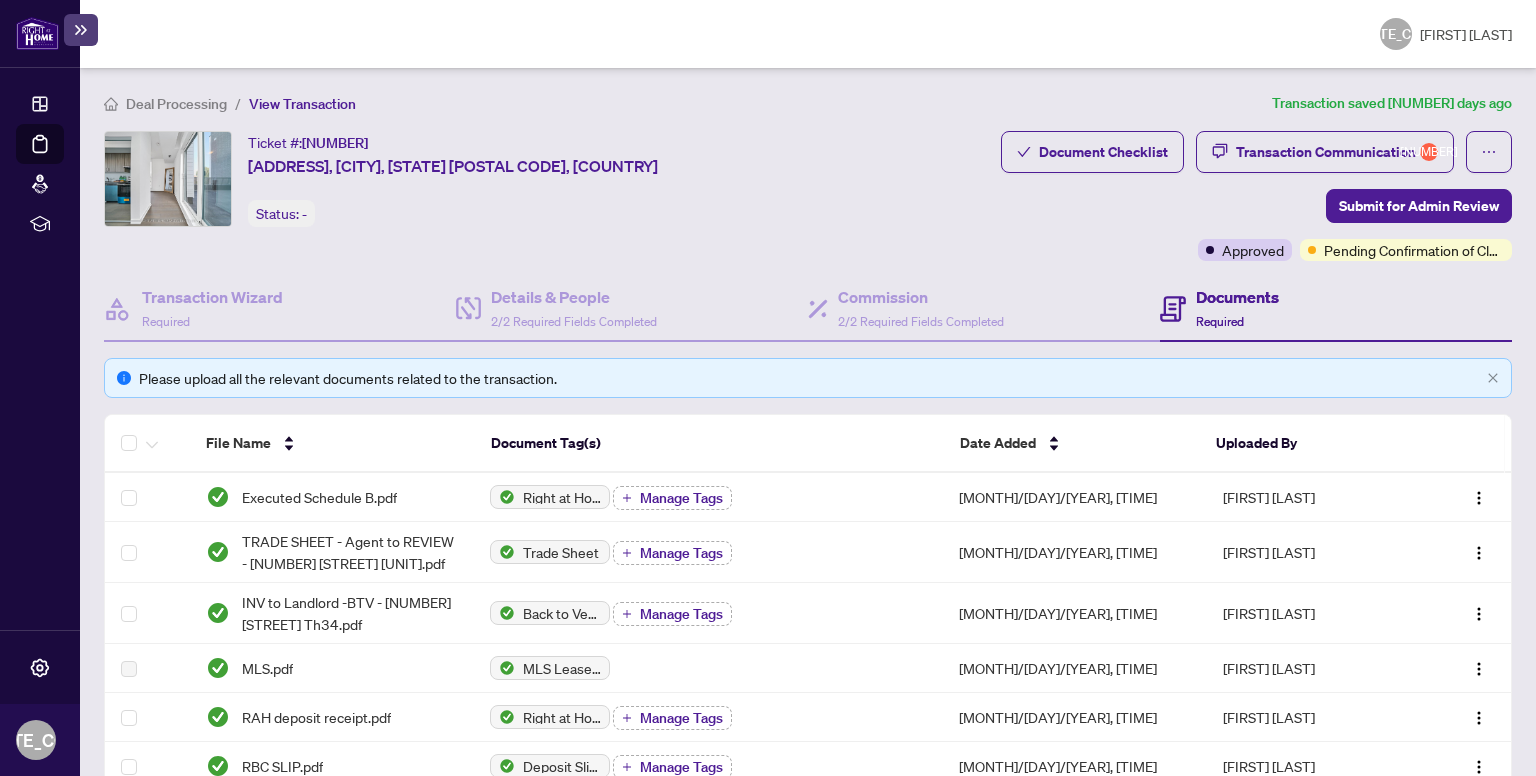 click on "Please upload all the relevant documents related to the transaction." at bounding box center (809, 378) 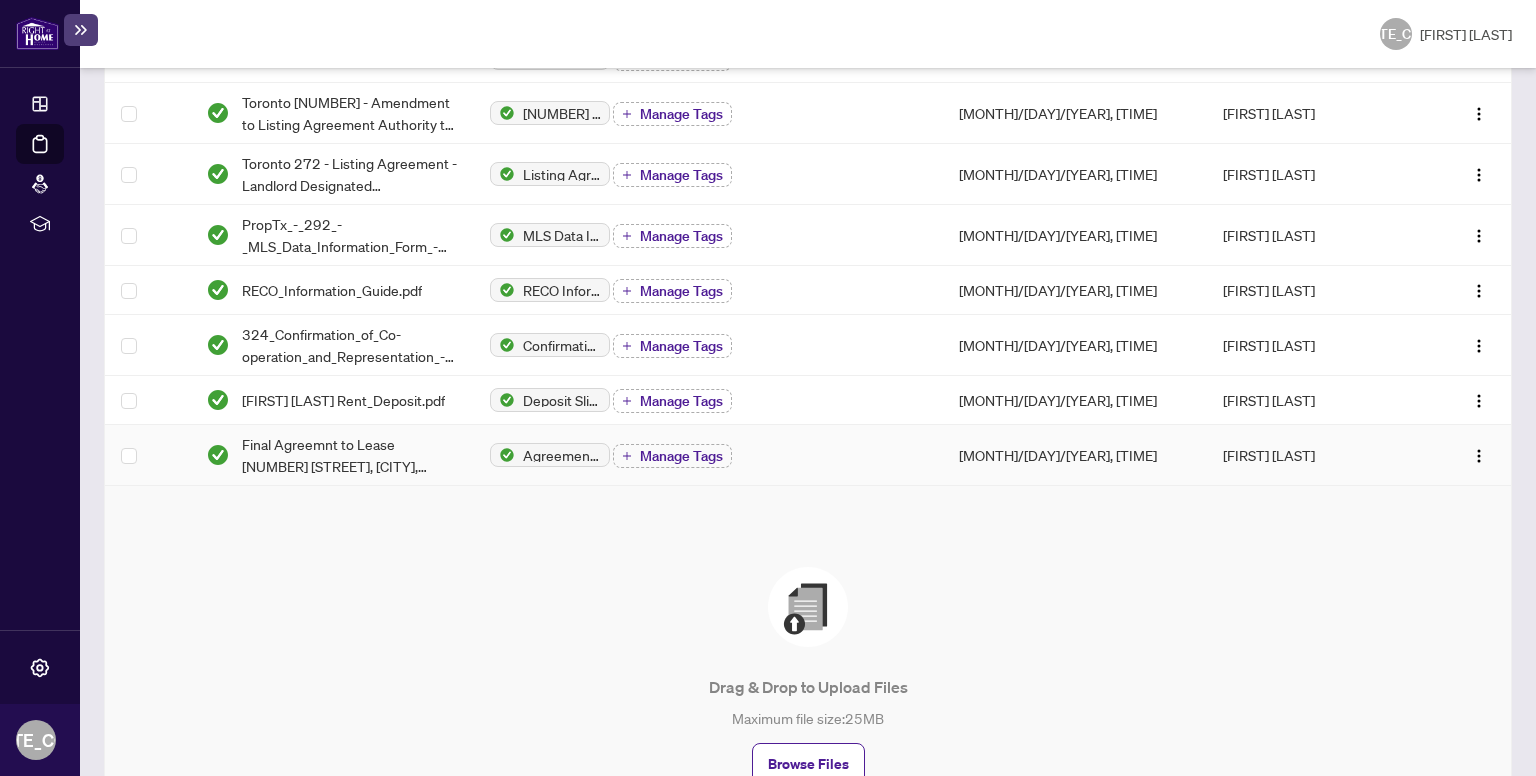 scroll, scrollTop: 800, scrollLeft: 0, axis: vertical 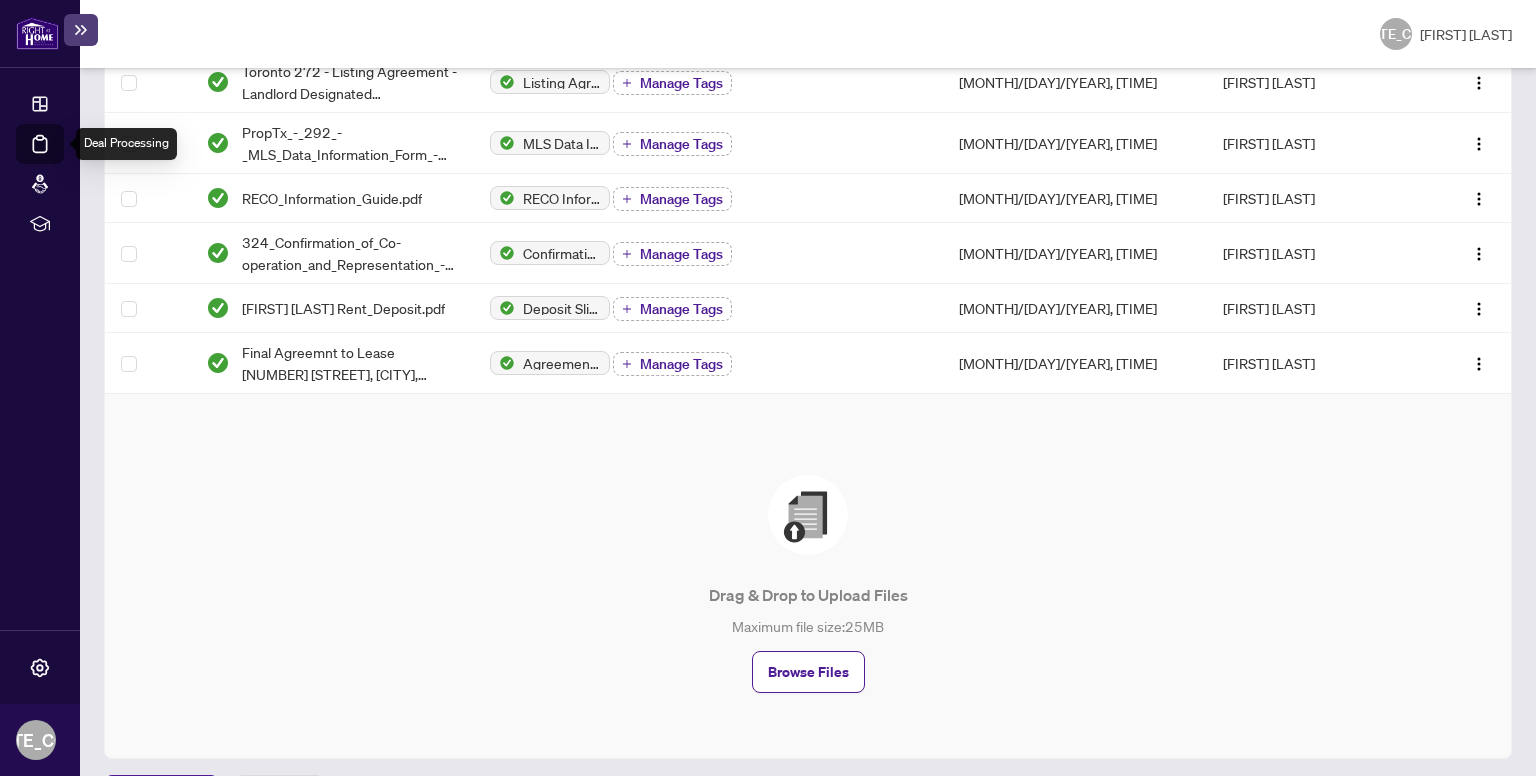 click on "Deal Processing" at bounding box center [63, 158] 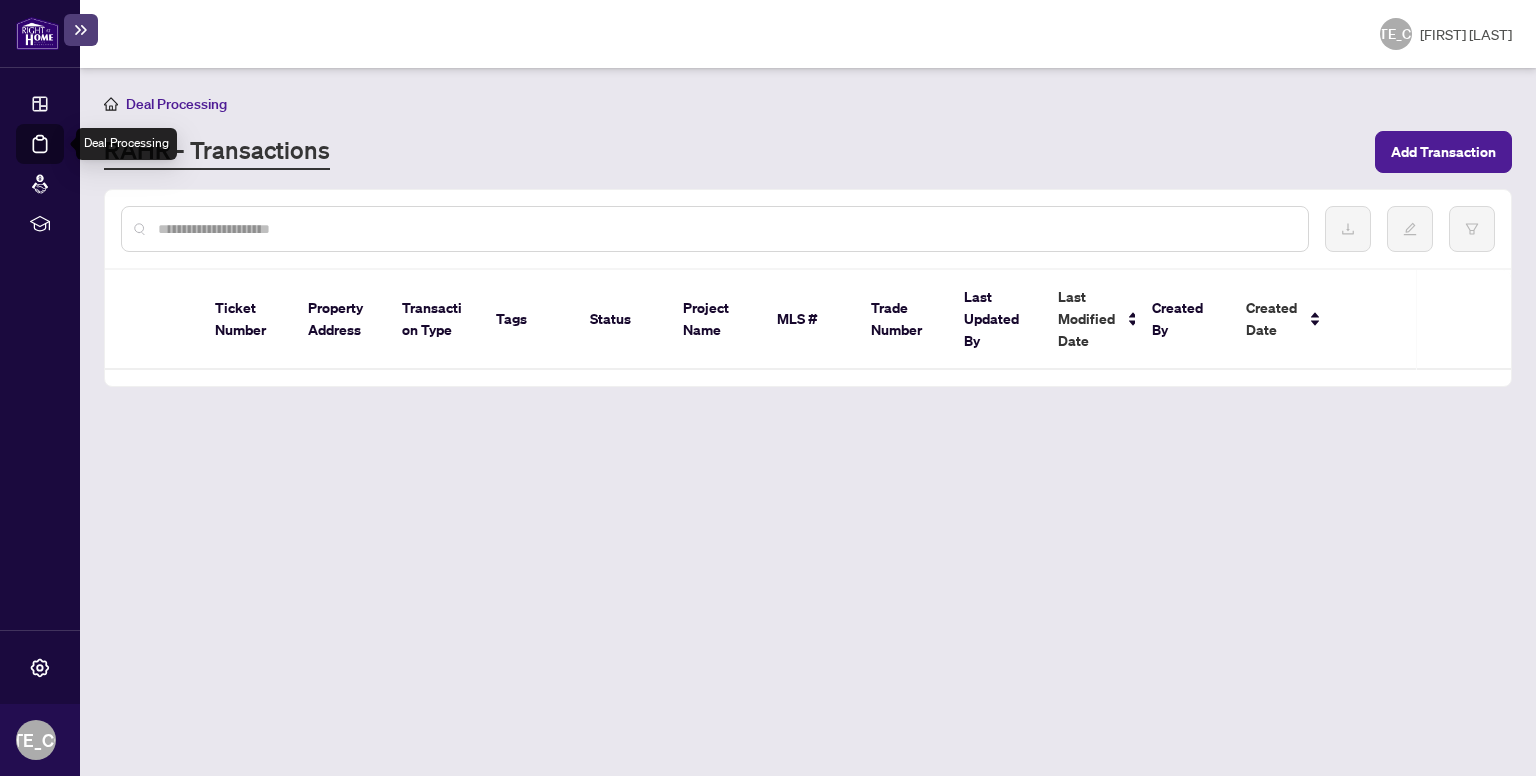 scroll, scrollTop: 0, scrollLeft: 0, axis: both 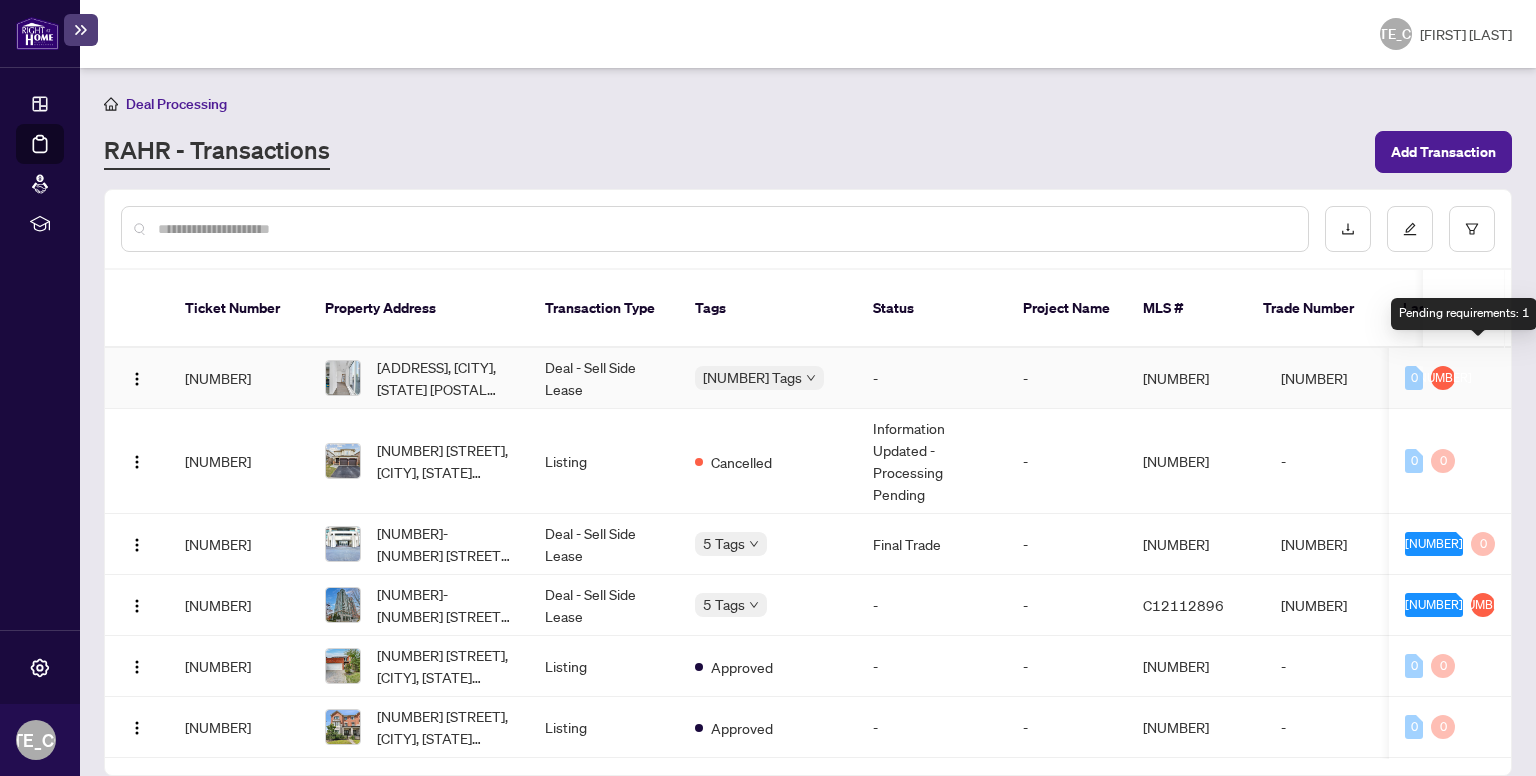 click on "[NUMBER]" at bounding box center [1443, 378] 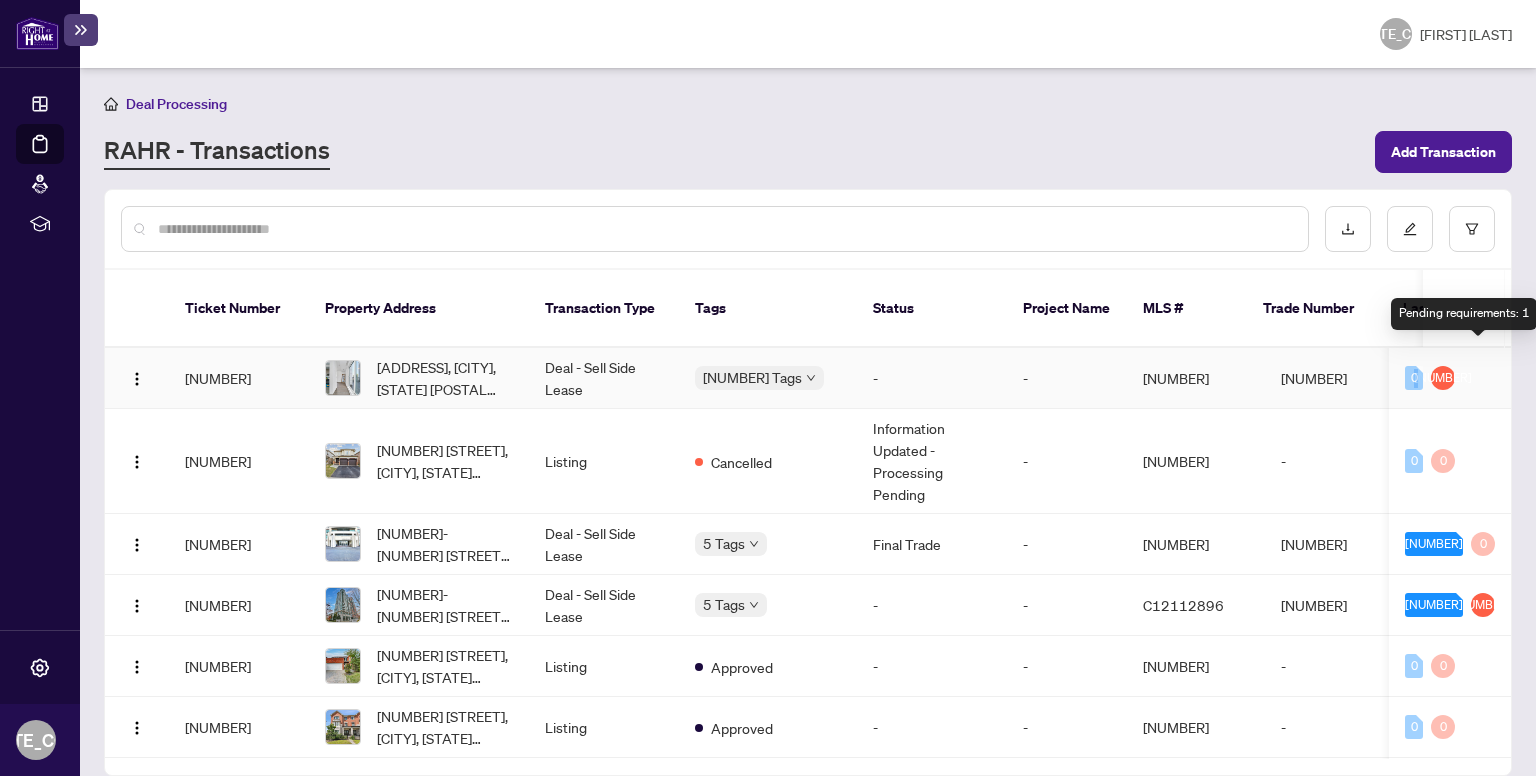 click on "[NUMBER]" at bounding box center [1443, 378] 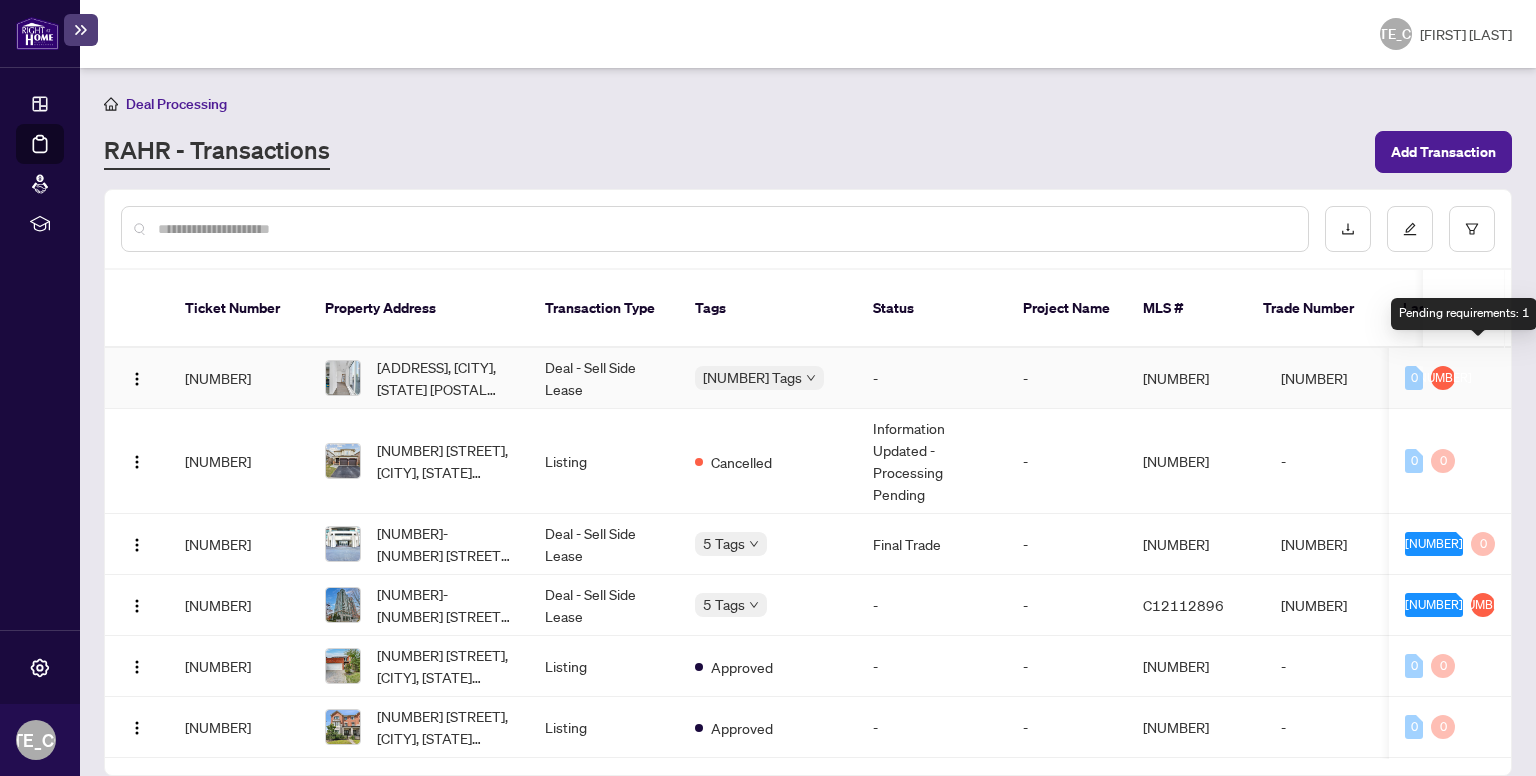 click on "[NUMBER]" at bounding box center [1443, 378] 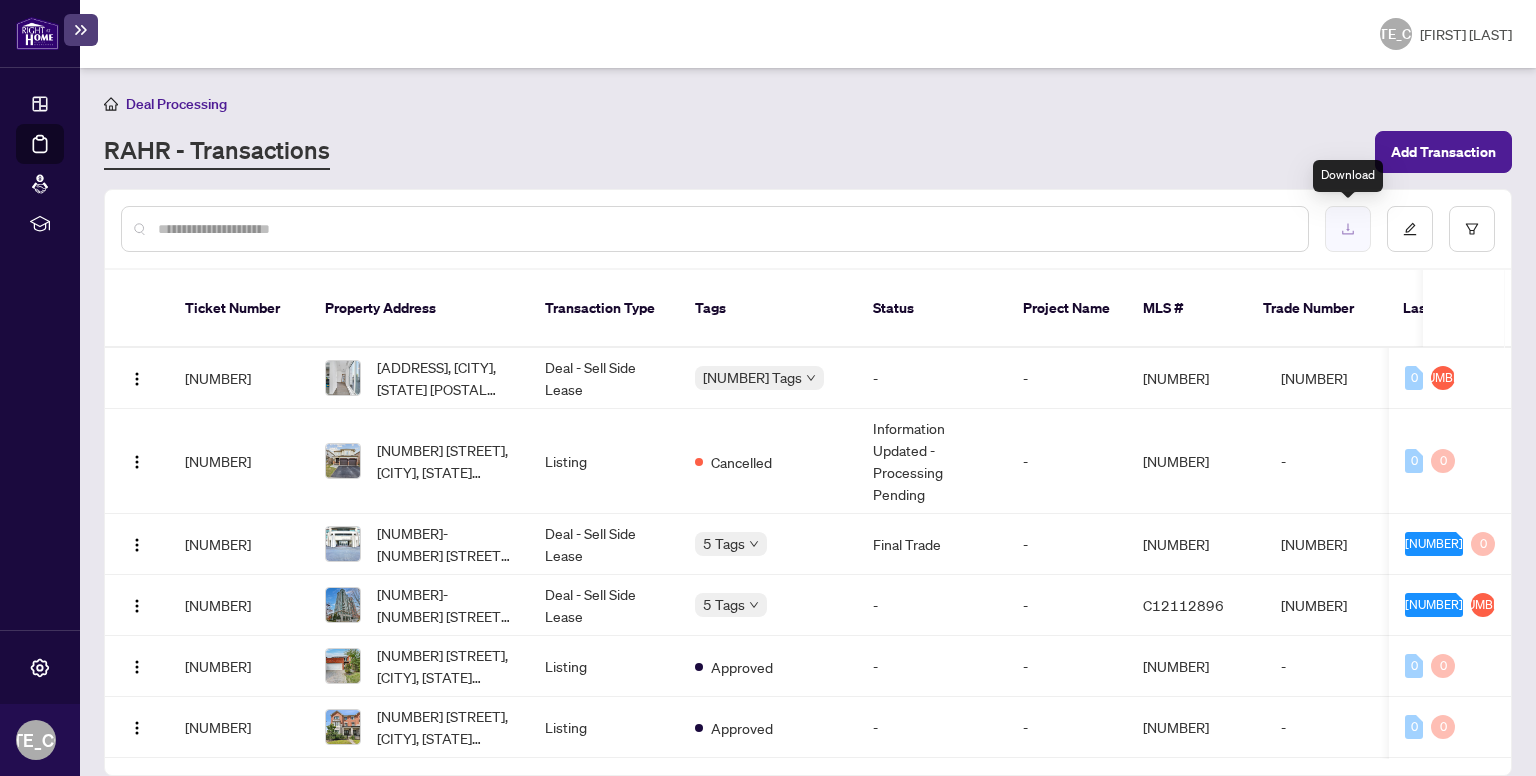 click at bounding box center (1348, 229) 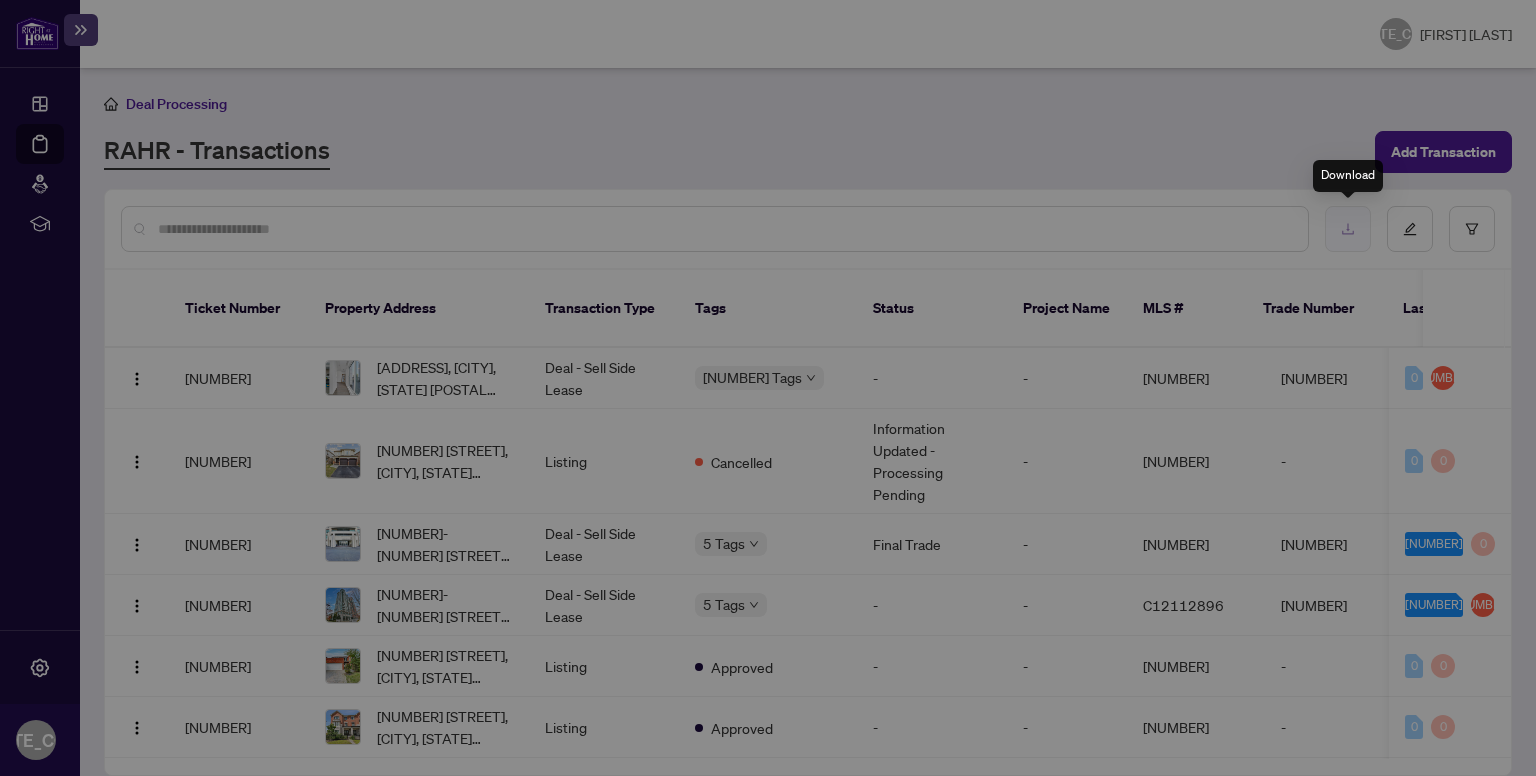 click on "Please wait while we download your CSV Do not close or refresh the browser. Cancel OK" at bounding box center [768, 388] 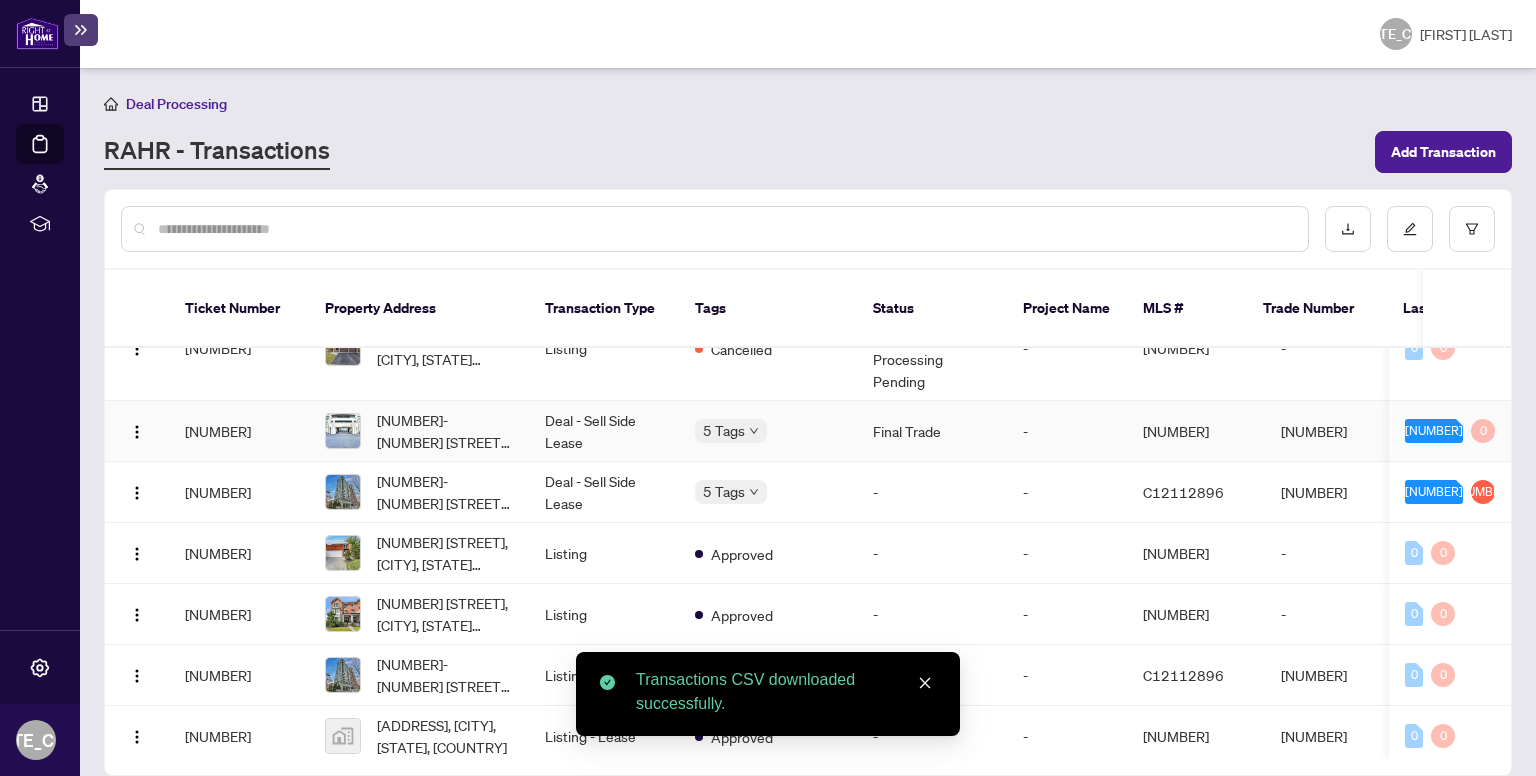scroll, scrollTop: 200, scrollLeft: 0, axis: vertical 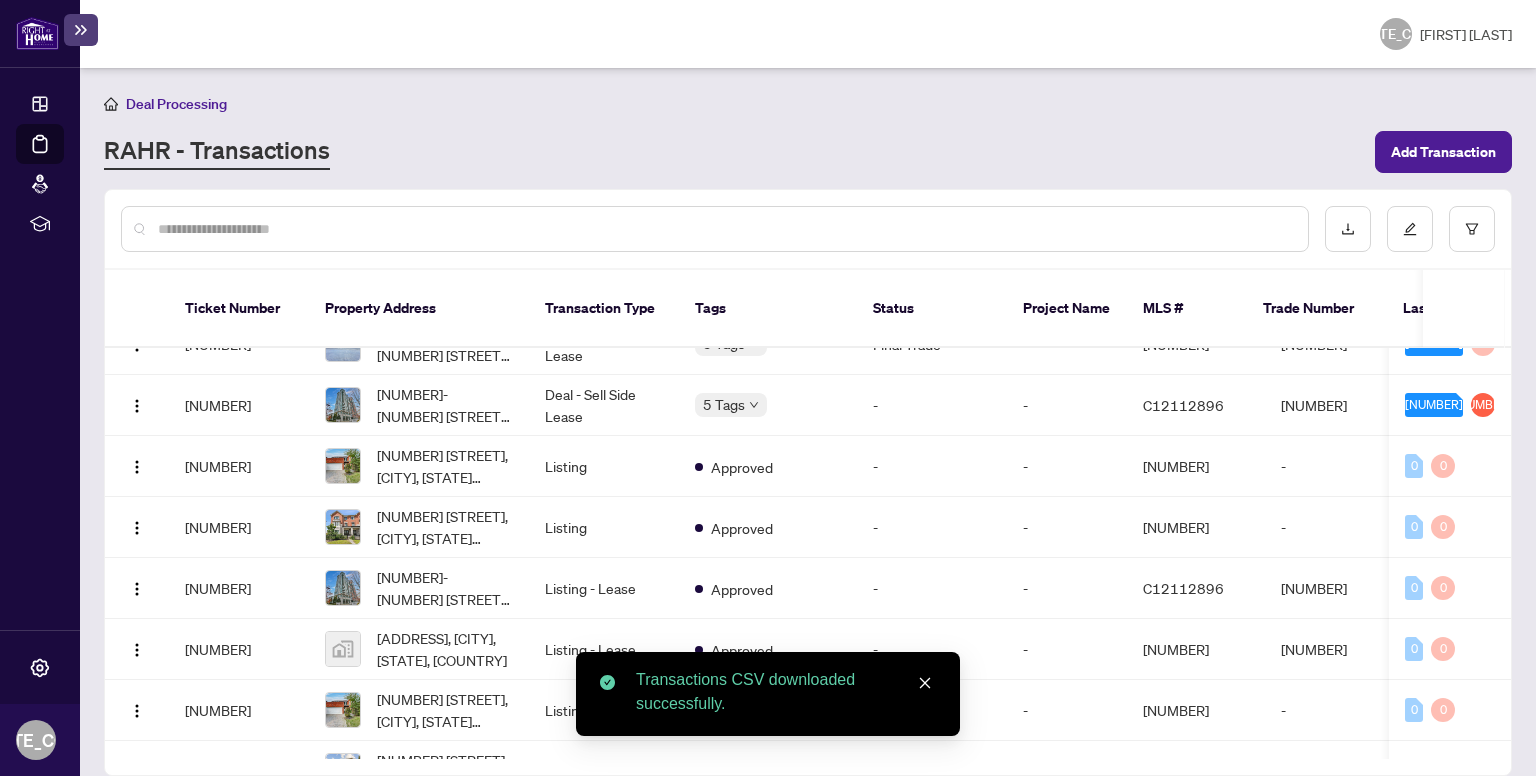 click at bounding box center [925, 683] 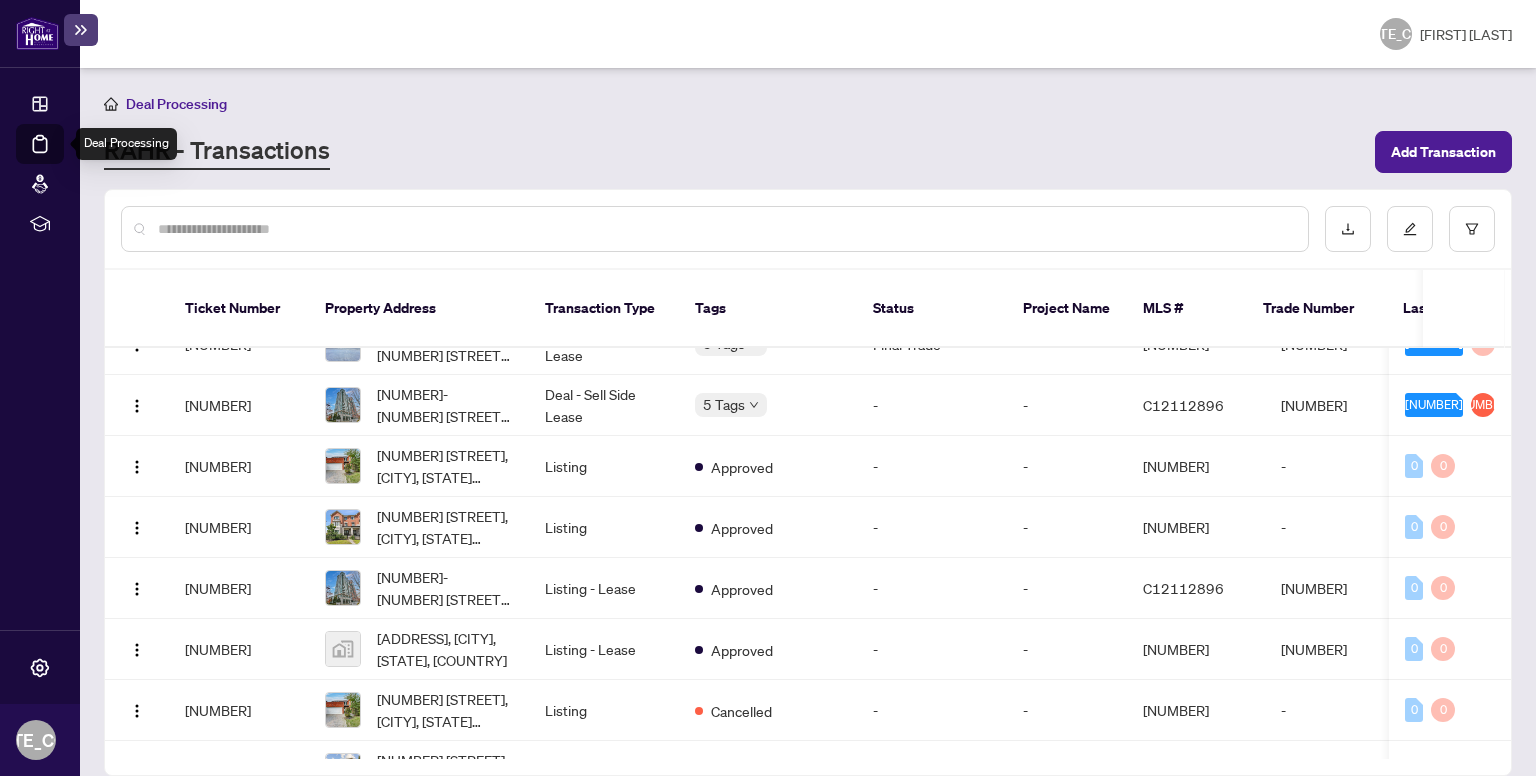 click on "Deal Processing" at bounding box center [63, 158] 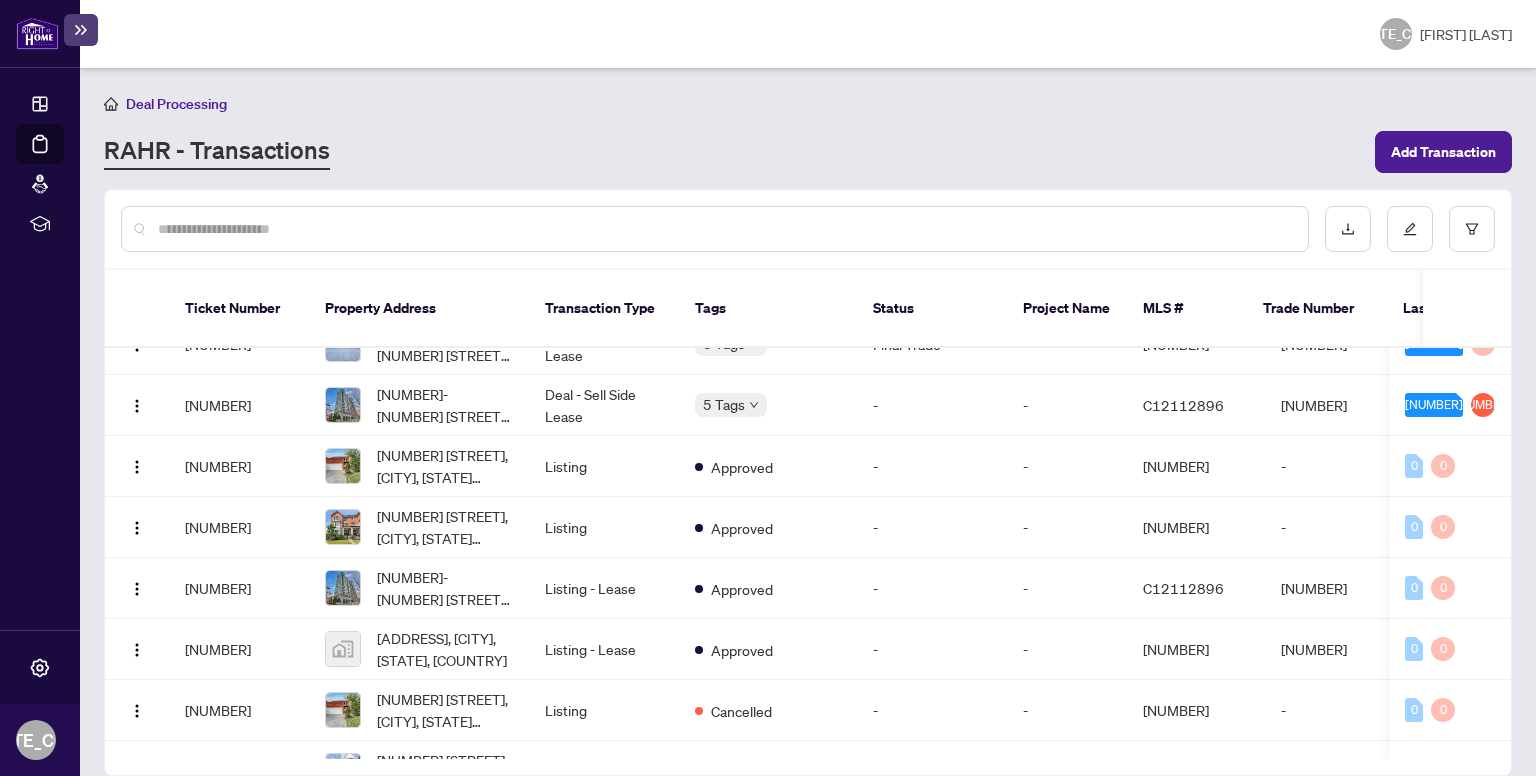 click on "Deal Processing" at bounding box center (63, 158) 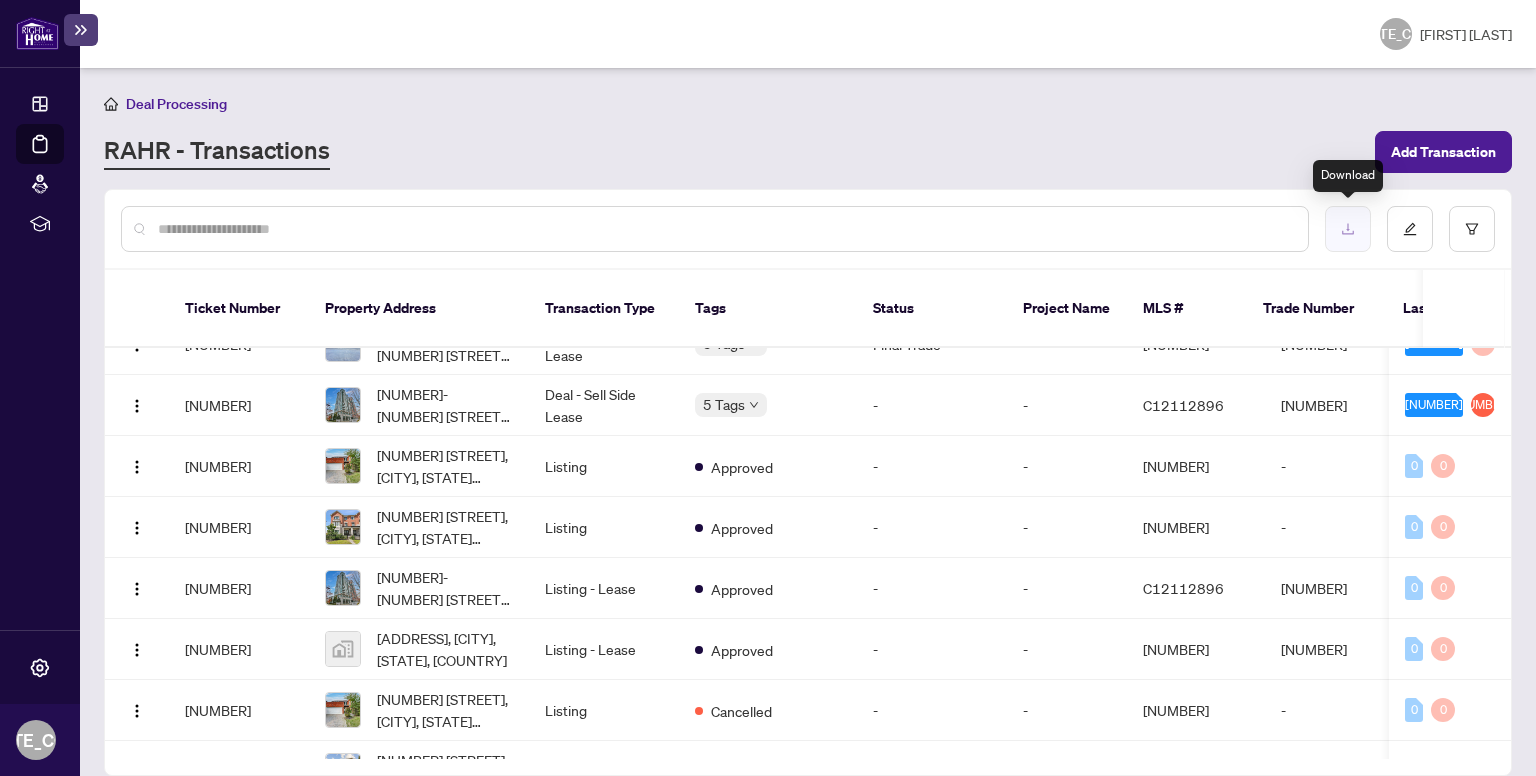 click at bounding box center (1348, 229) 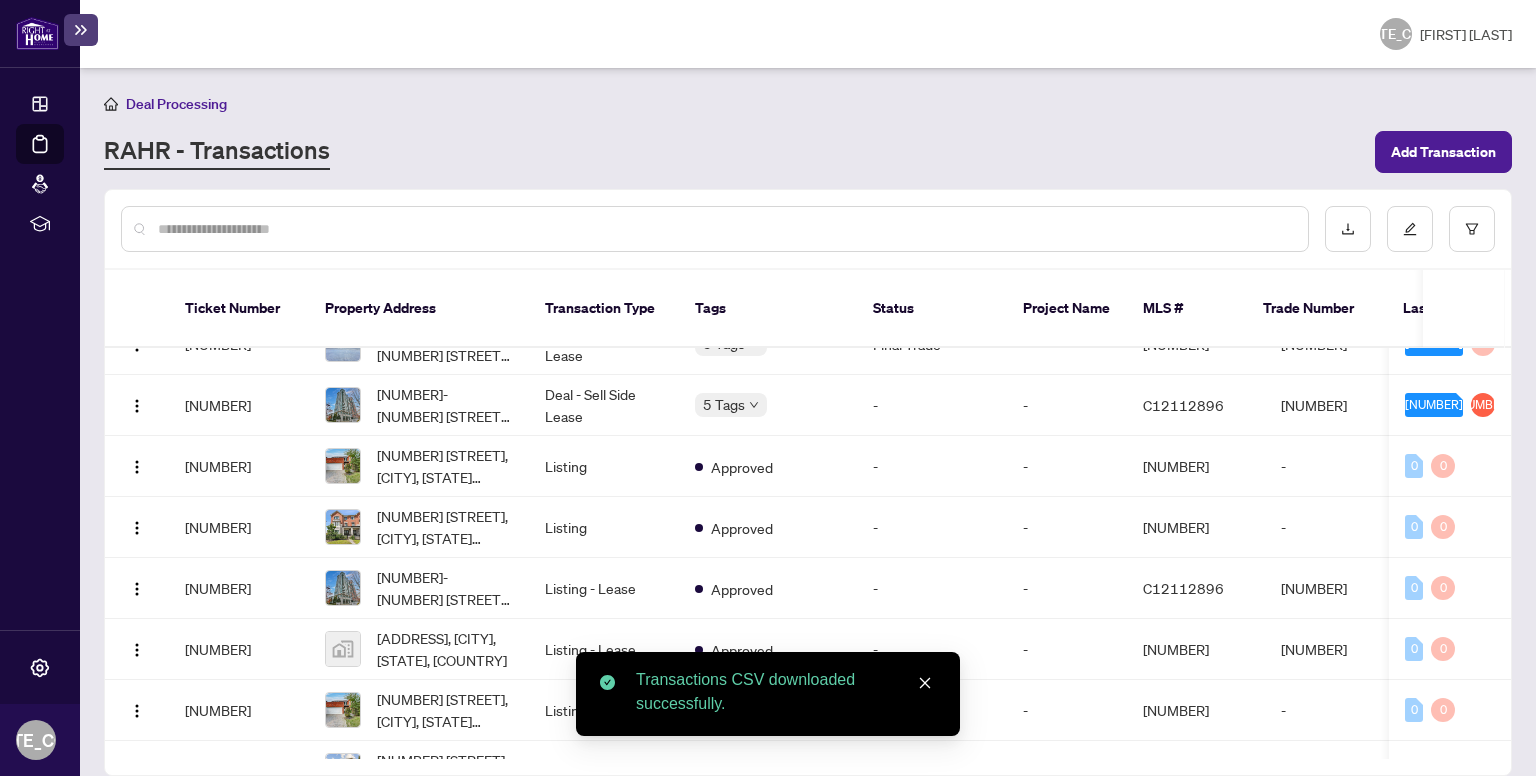 click on "Deal Processing RAHR - Transactions Add Transaction Ticket Number Property Address Transaction Type Tags Status Project Name MLS # Trade Number Last Updated By Last Modified Date Created By Created Date                             [NUMBER] [ADDRESS], [CITY], [STATE] [POSTAL CODE], [COUNTRY] Deal - Sell Side Lease 2 Tags - - [MLS_NUMBER] [TRADE_NUMBER] [FIRST] [LAST] [MONTH]/[DAY]/[YEAR] [FIRST] [LAST] [MONTH]/[DAY]/[YEAR] 0 1 [NUMBER] [ADDRESS], [CITY], [STATE] [POSTAL CODE], [COUNTRY] Listing Cancelled Information Updated - Processing Pending - [MLS_NUMBER] - [FIRST] [LAST] [MONTH]/[DAY]/[YEAR] [FIRST] [LAST] [MONTH]/[DAY]/[YEAR] 0 0 [NUMBER] [ADDRESS], [CITY], [STATE] [POSTAL CODE], [COUNTRY] Deal - Sell Side Lease 5 Tags Final Trade - [MLS_NUMBER] [TRADE_NUMBER] [FIRST] [LAST] [MONTH]/[DAY]/[YEAR] [FIRST] [LAST] [MONTH]/[DAY]/[YEAR] 1 0 [NUMBER] [ADDRESS], [CITY], [STATE] [POSTAL CODE], [COUNTRY] Deal - Sell Side Lease 5 Tags - - [MLS_NUMBER] [TRADE_NUMBER] [FIRST] [LAST] [MONTH]/[DAY]/[YEAR] [FIRST] [LAST] [MONTH]/[DAY]/[YEAR] 1 1" at bounding box center (808, 422) 